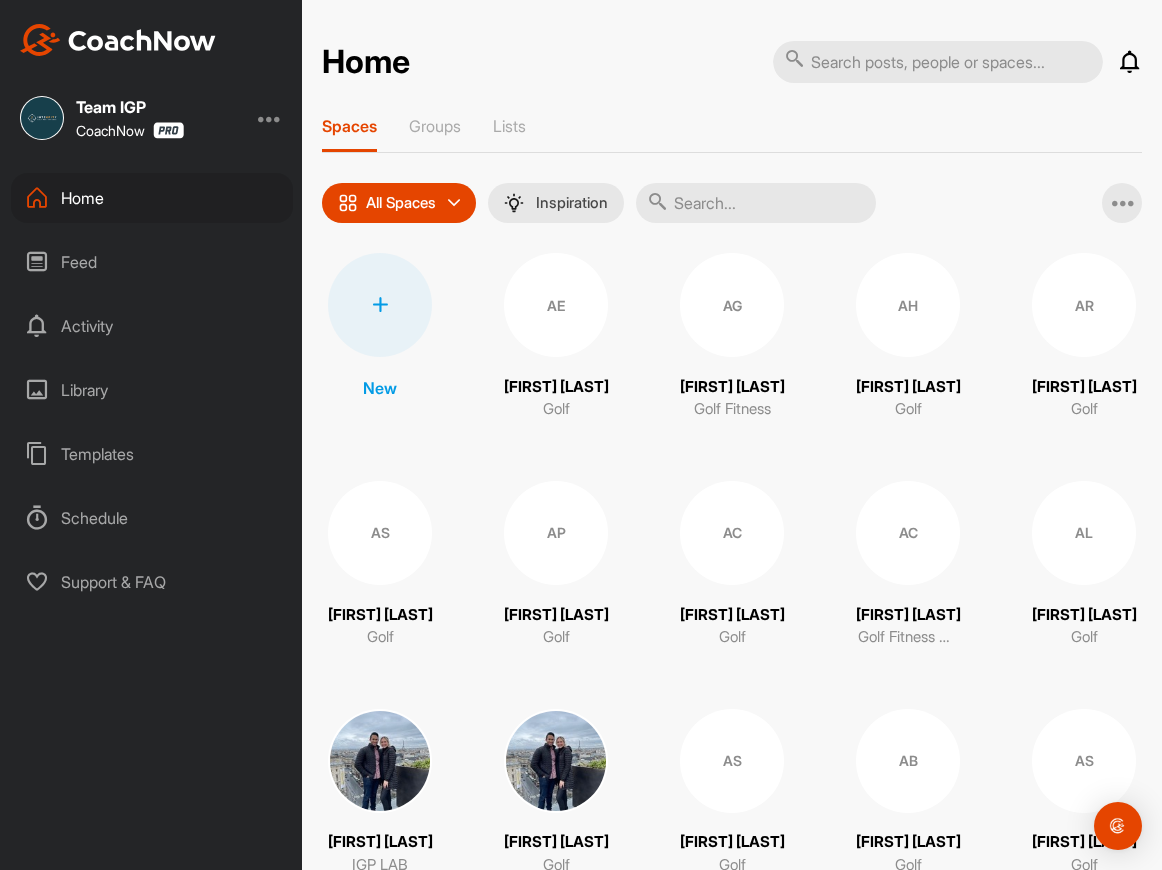 scroll, scrollTop: 0, scrollLeft: 0, axis: both 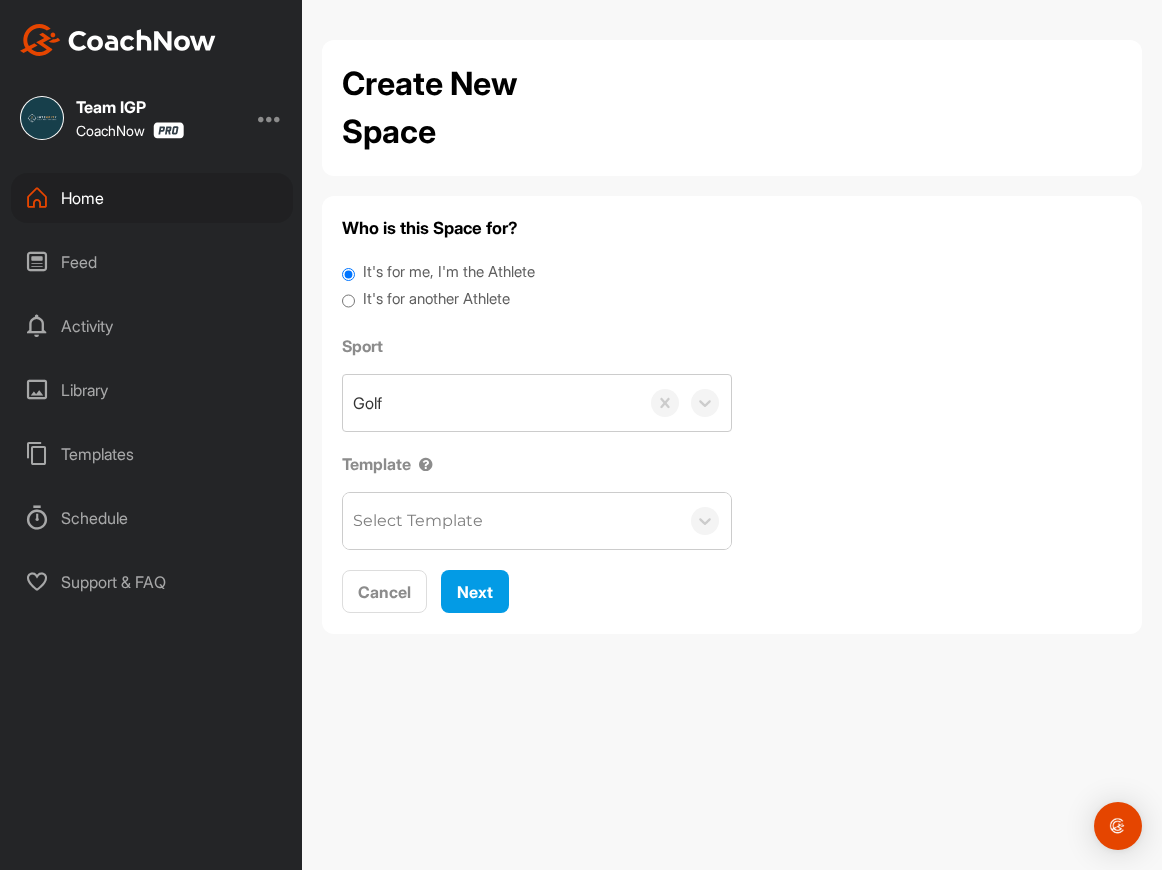 click on "It's for another Athlete" at bounding box center (436, 299) 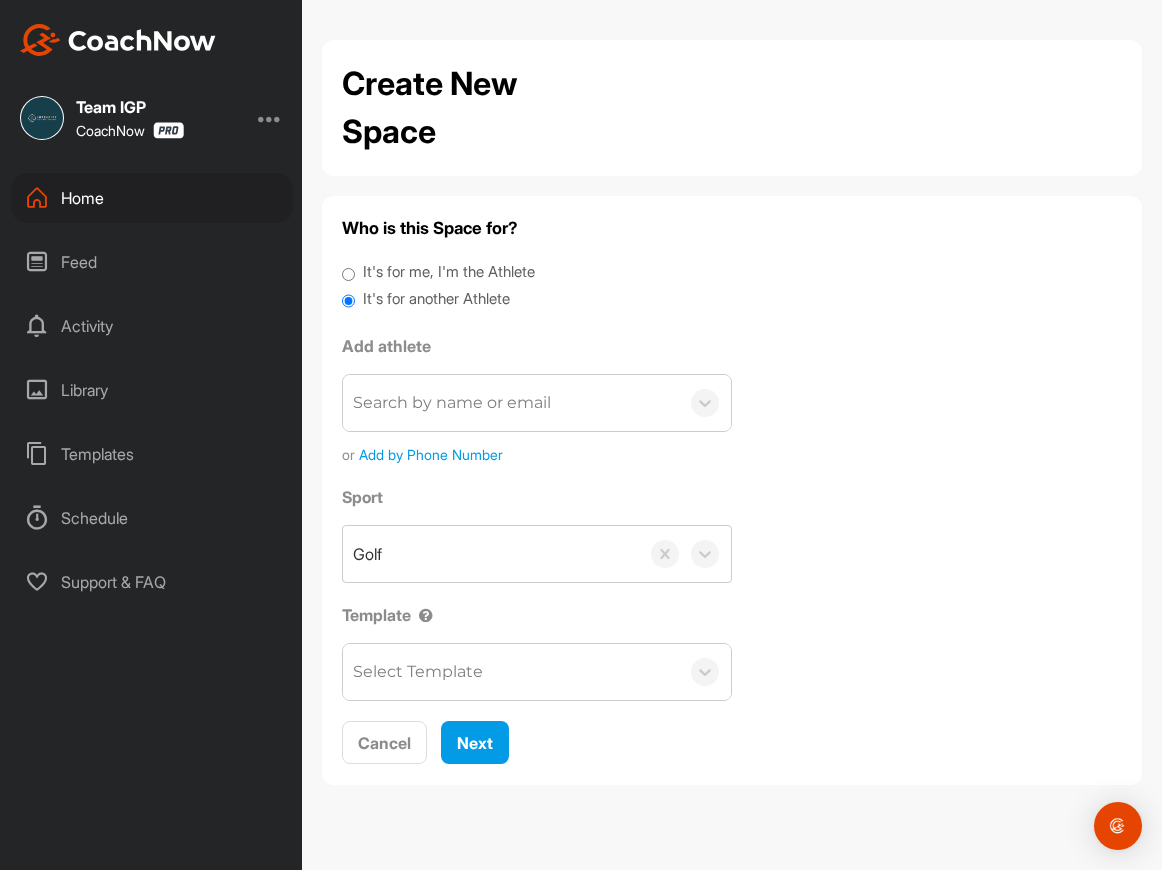 click on "Search by name or email" at bounding box center (511, 403) 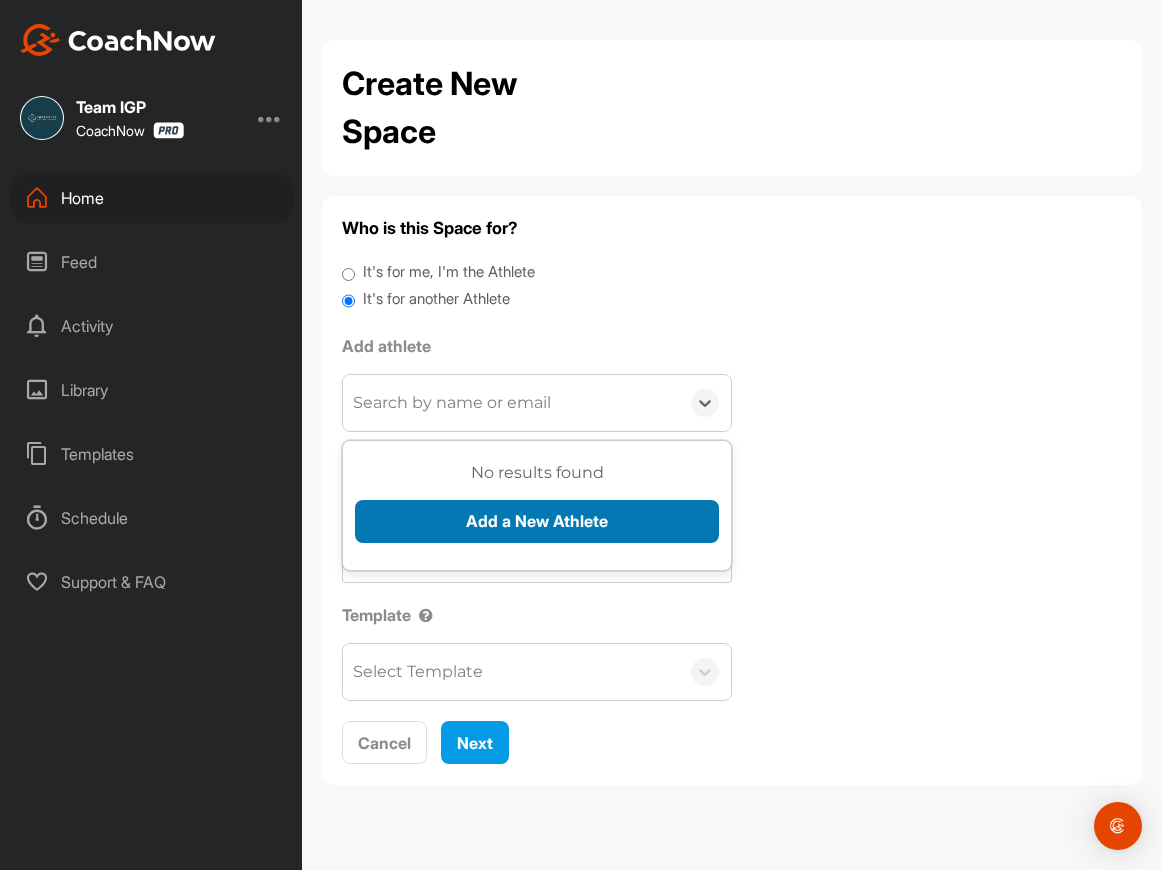 click on "Add a New Athlete" at bounding box center (537, 521) 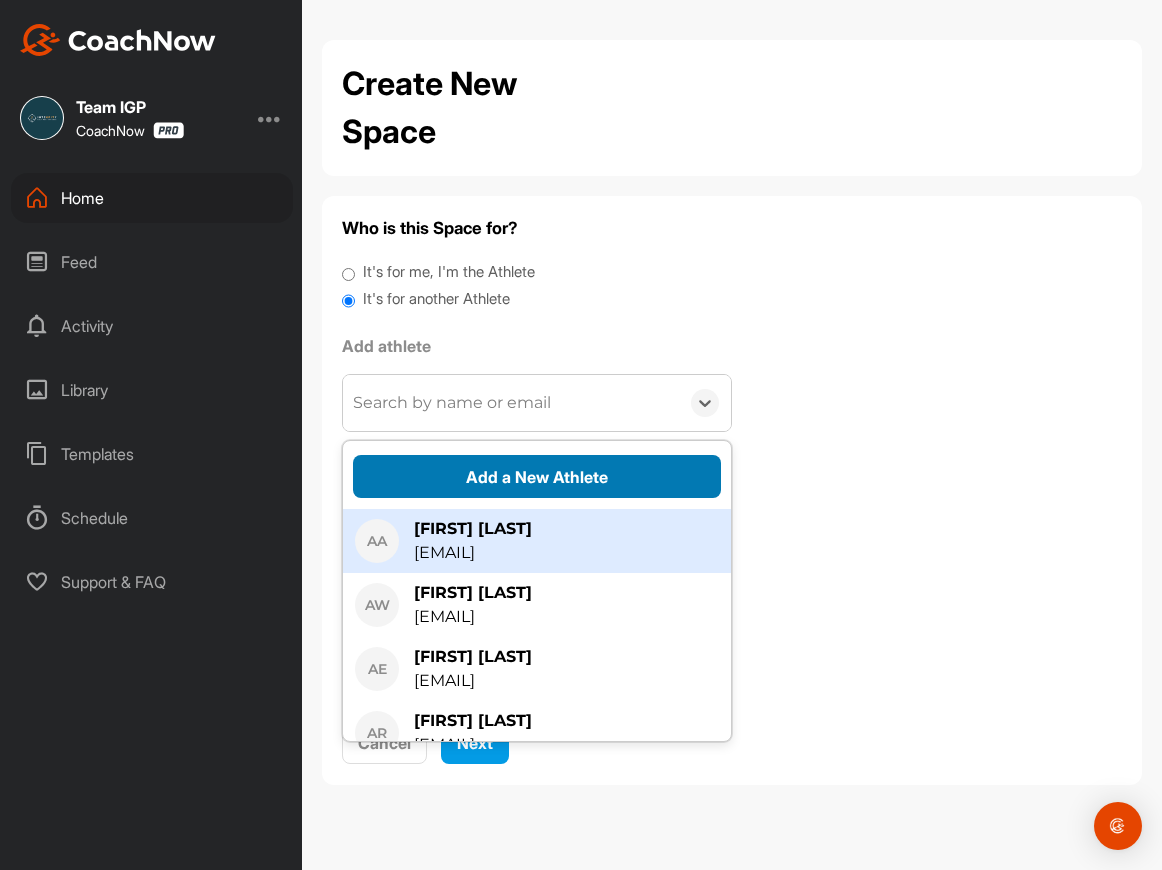 click on "Add a New Athlete" at bounding box center [537, 476] 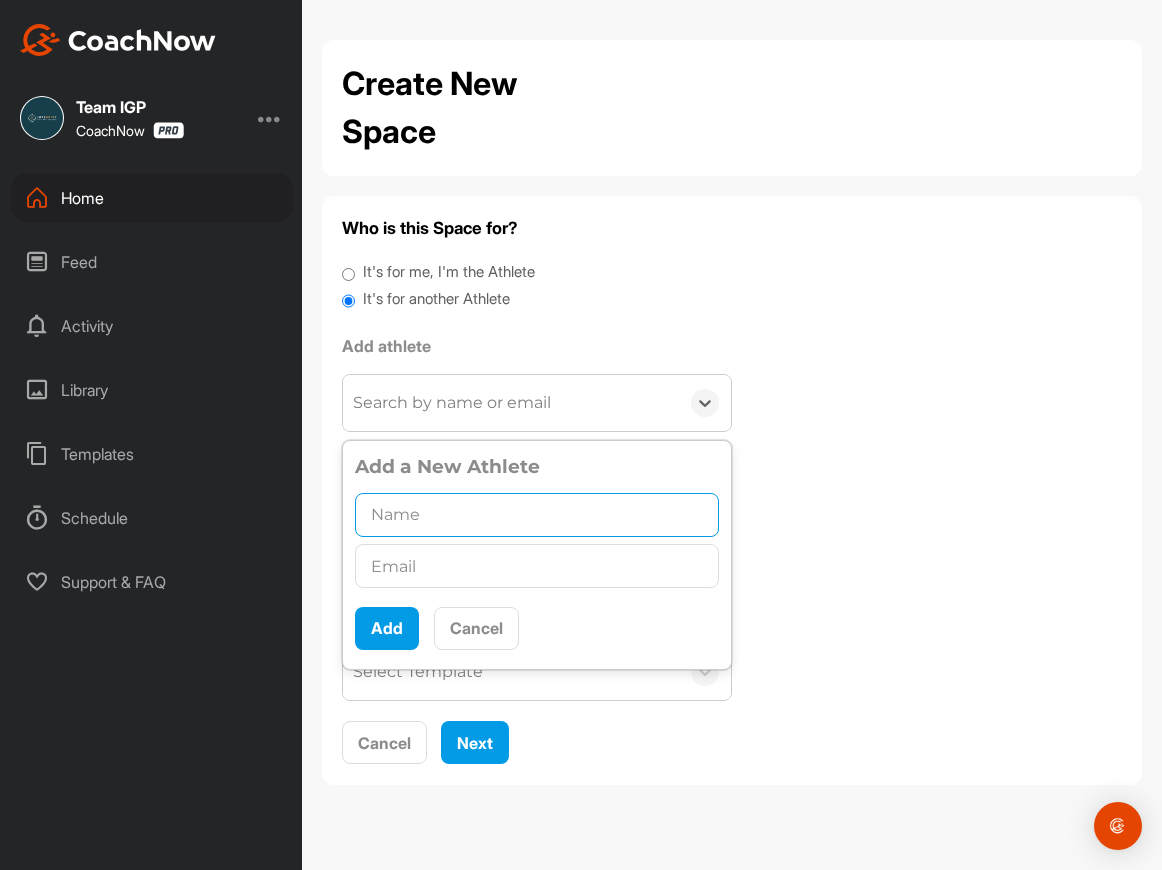 click at bounding box center (537, 515) 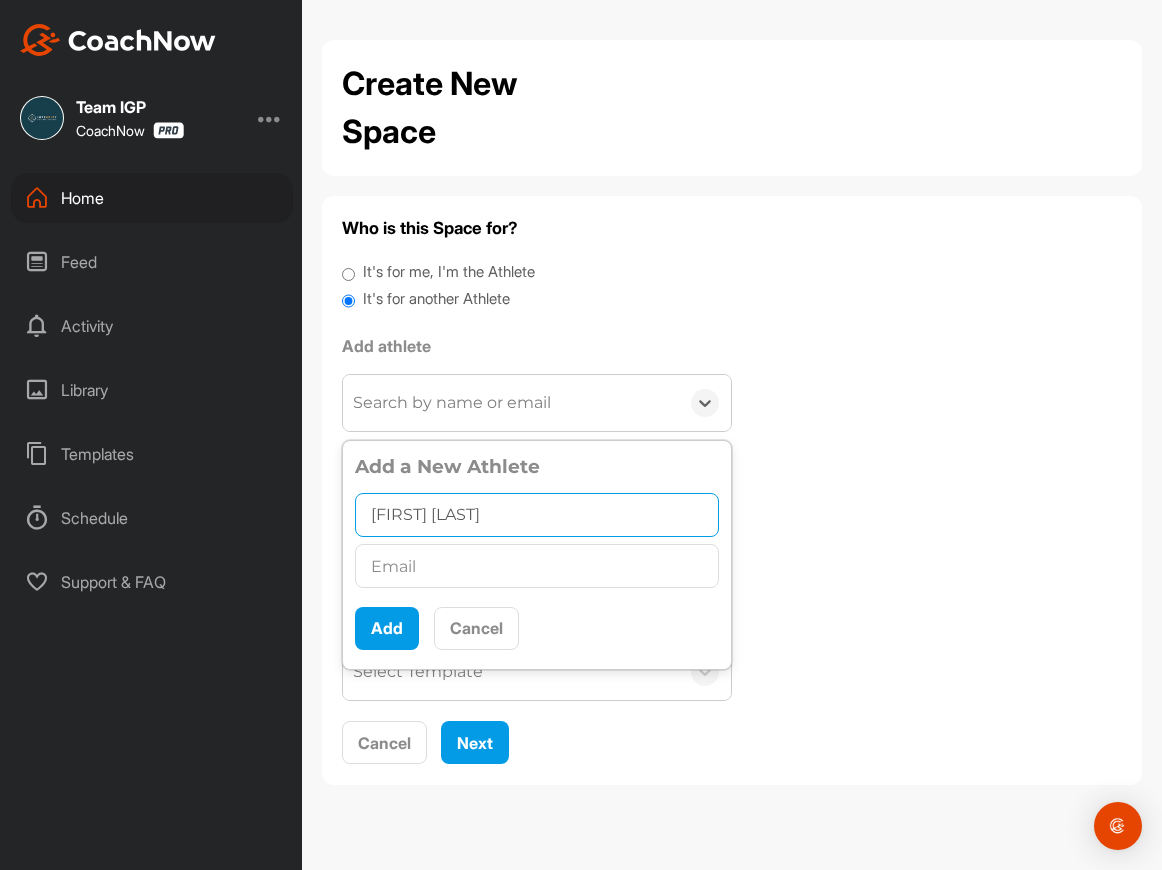 type on "[FIRST] [LAST]" 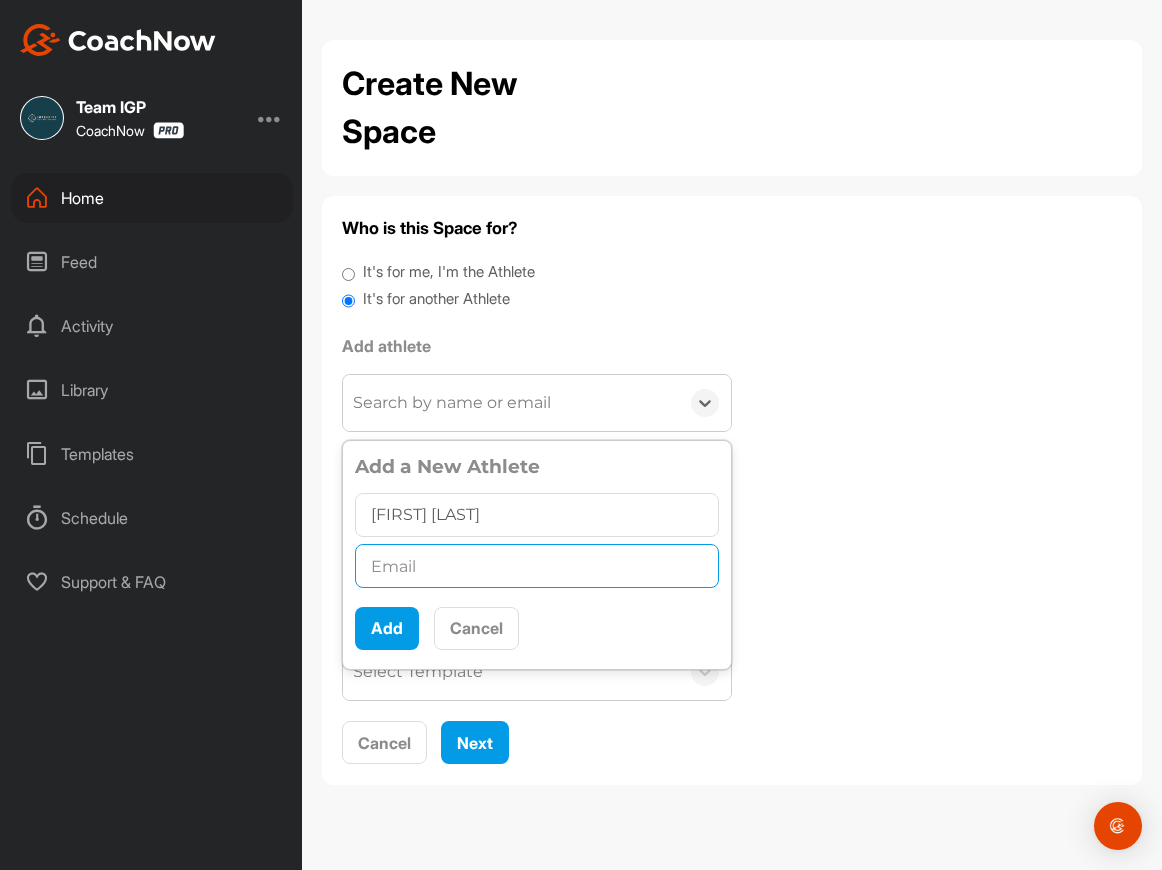 click at bounding box center [537, 566] 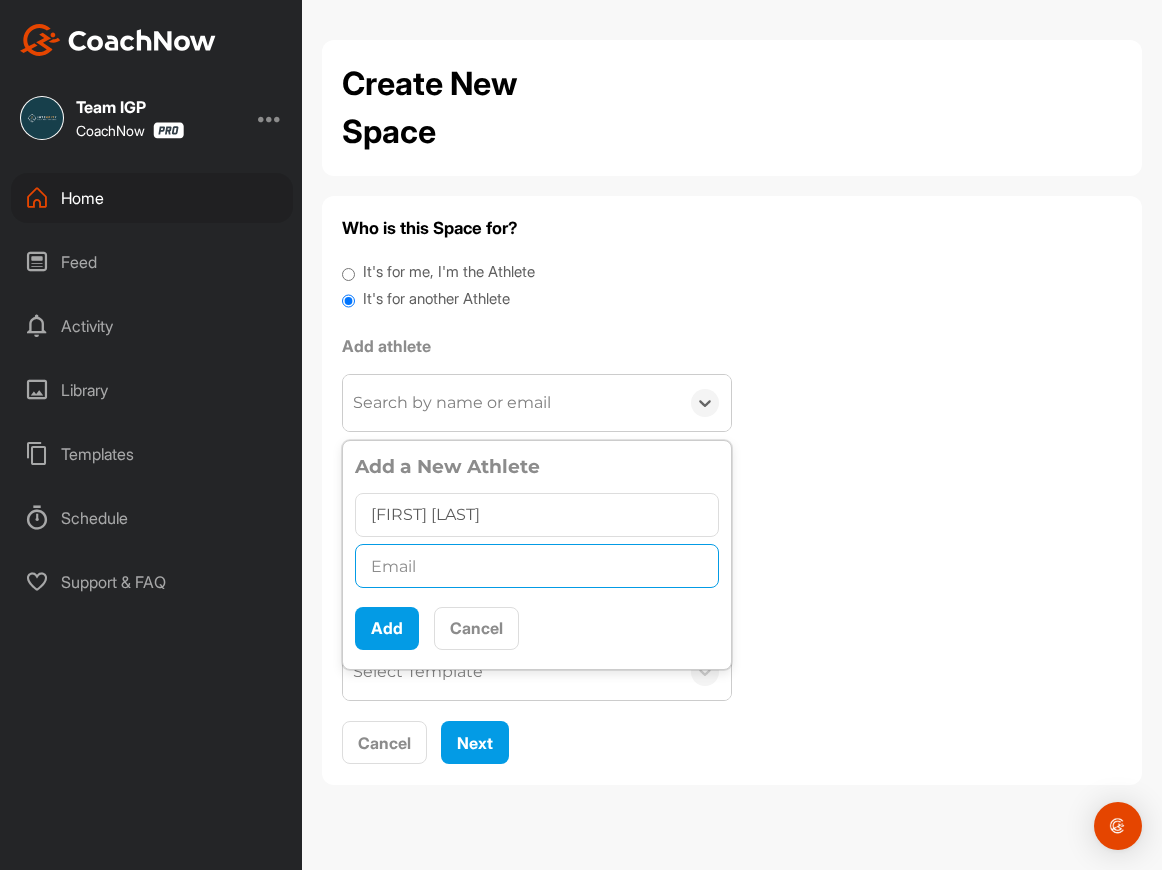 paste on "[EMAIL]" 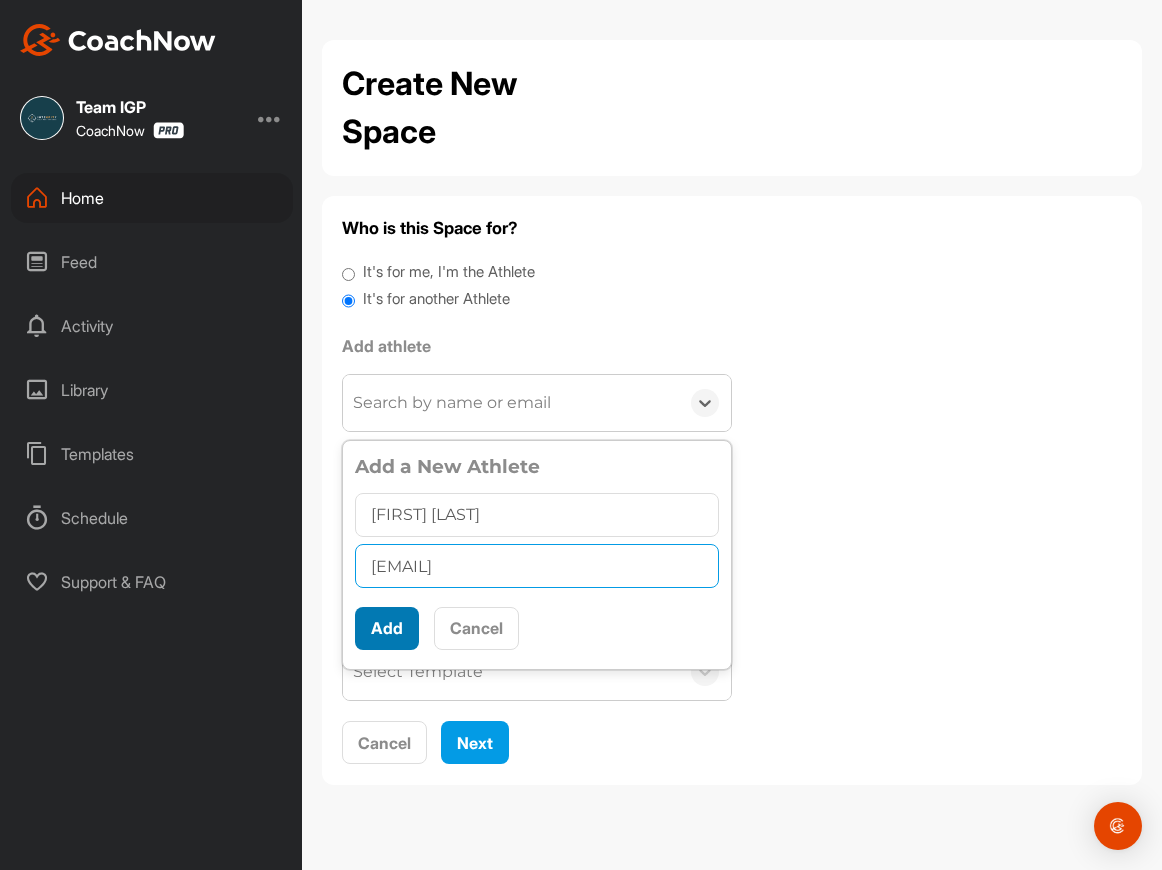 type on "[EMAIL]" 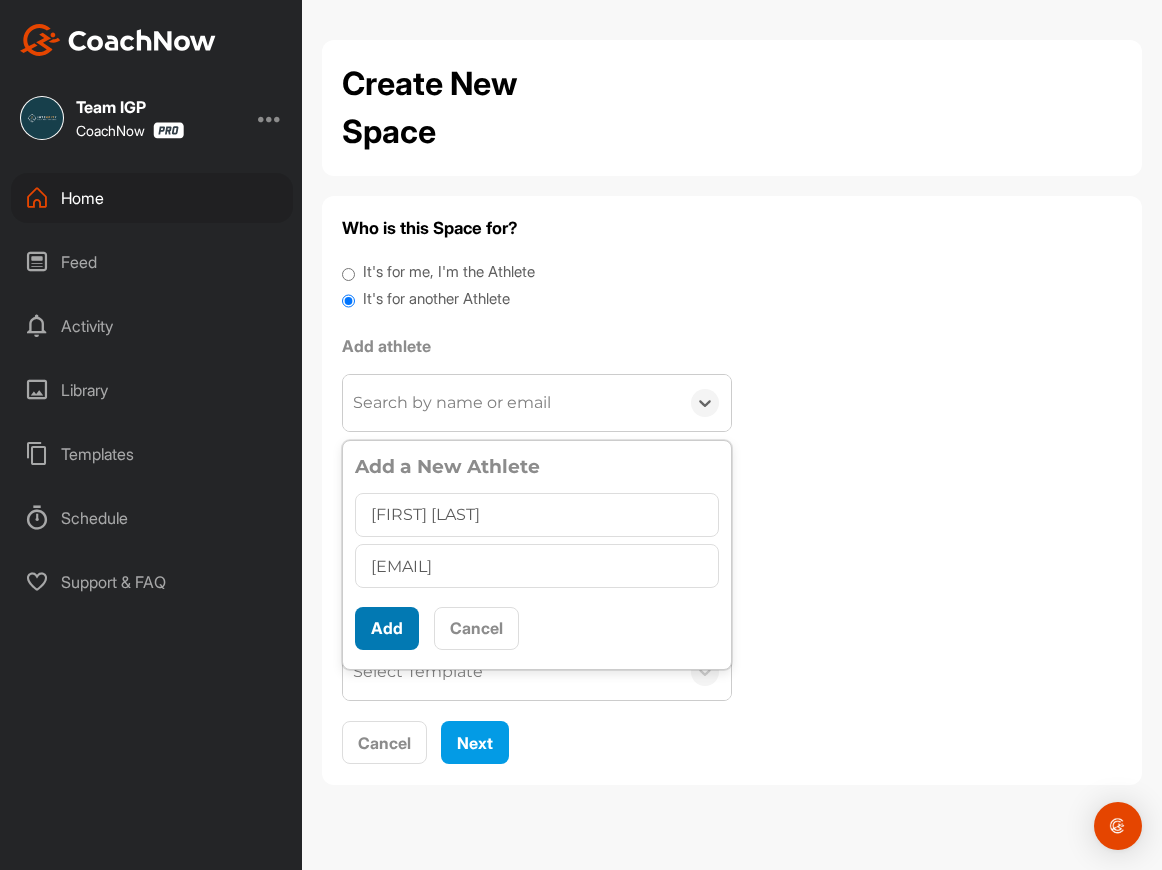 click on "Add" at bounding box center [387, 628] 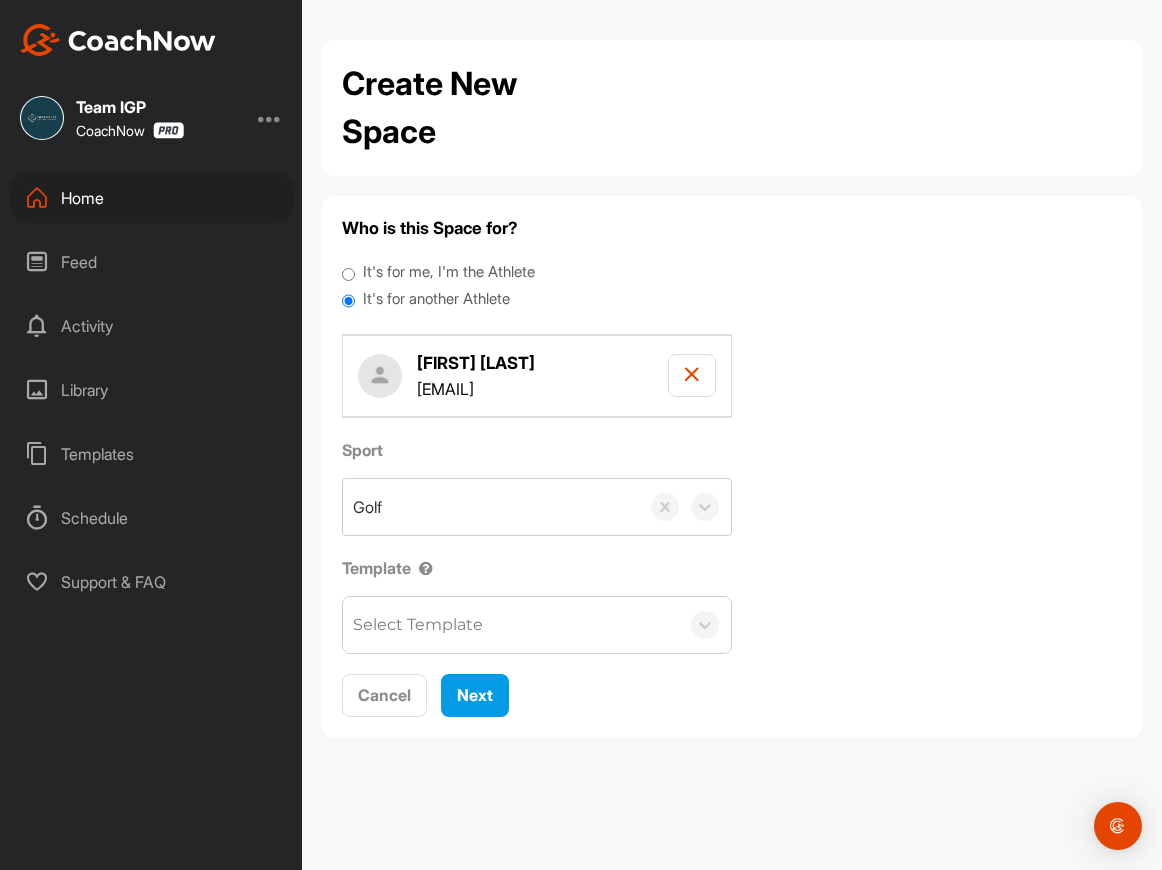 click on "Select Template" at bounding box center (511, 625) 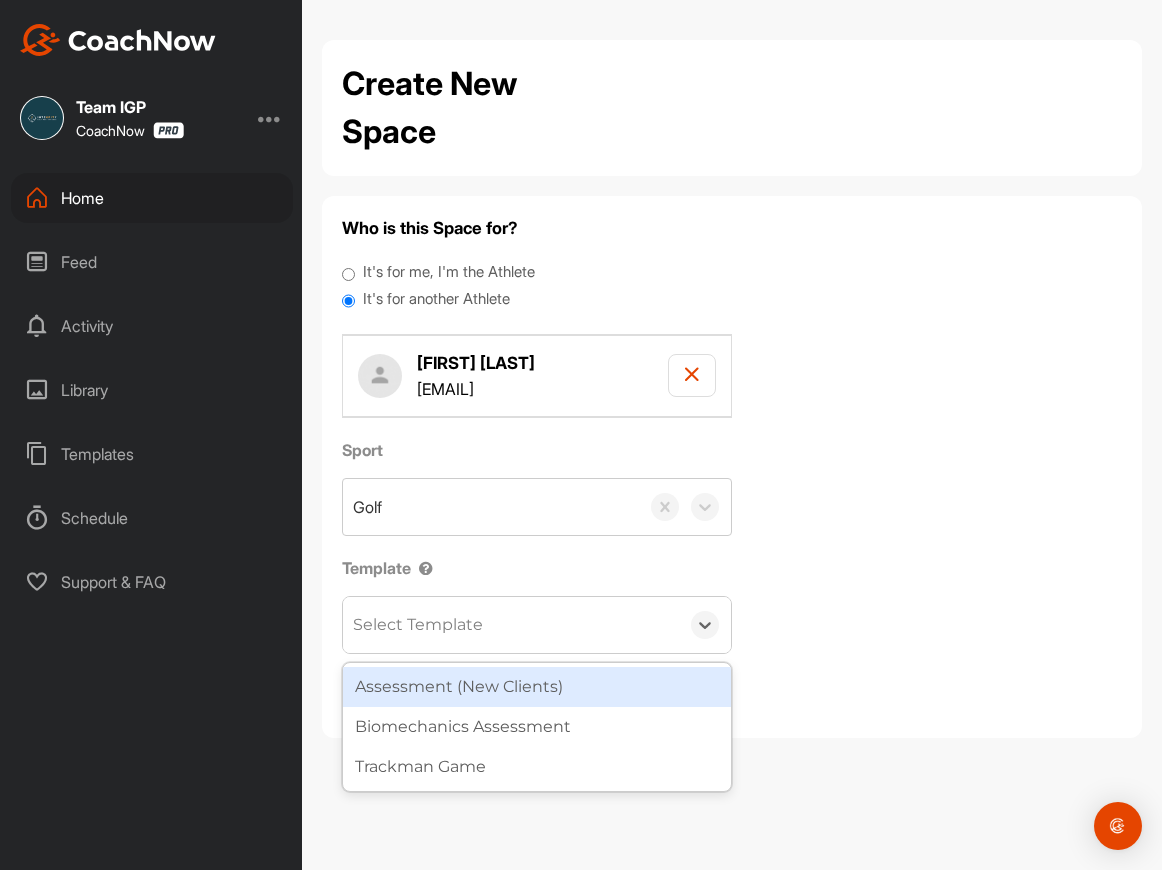click on "Assessment (New Clients)" at bounding box center [537, 687] 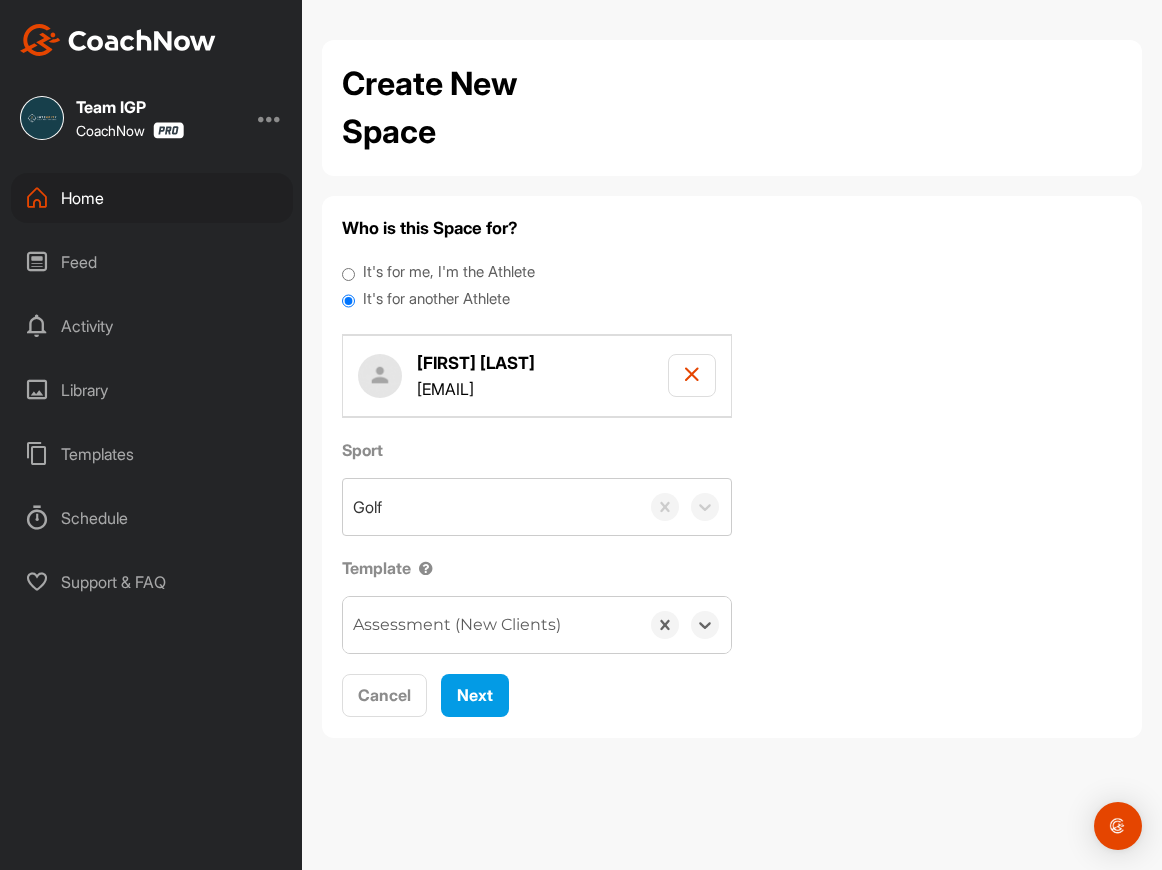 drag, startPoint x: 437, startPoint y: 384, endPoint x: 521, endPoint y: 401, distance: 85.70297 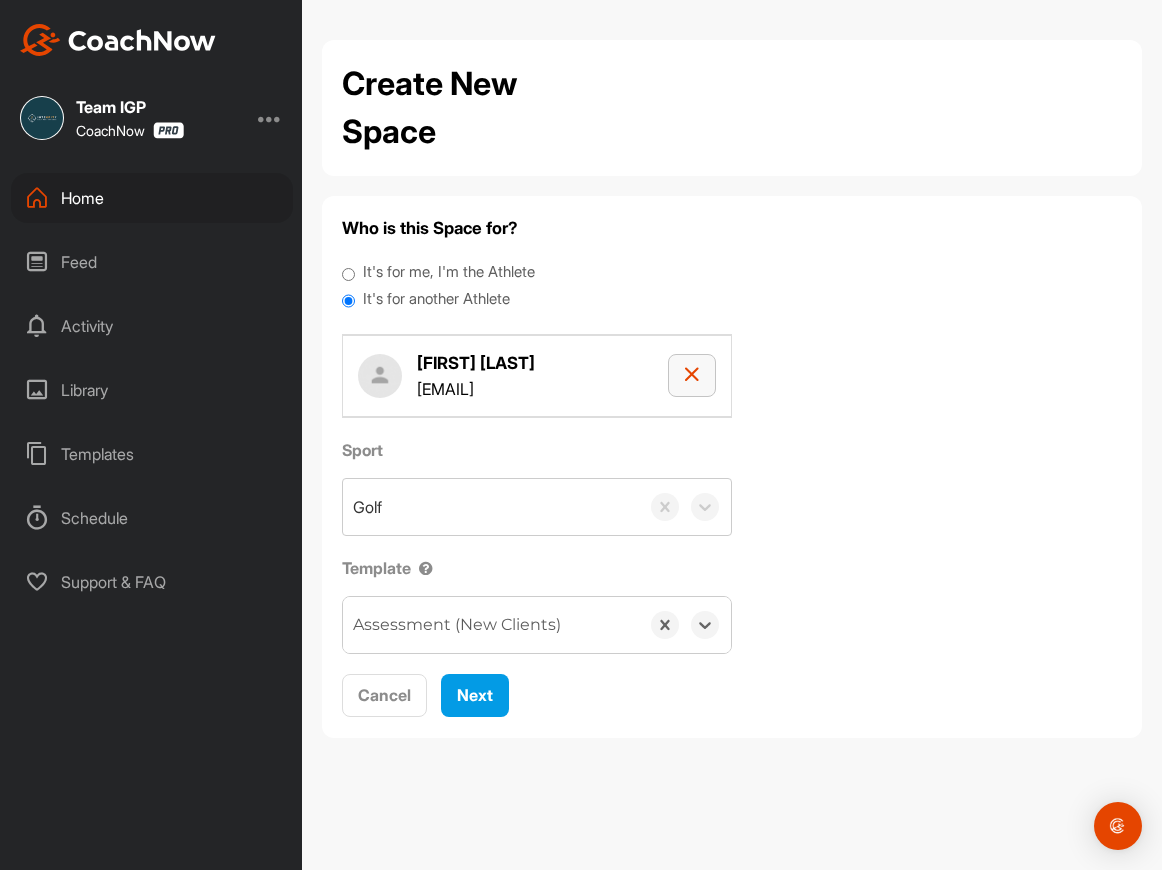 click at bounding box center [692, 375] 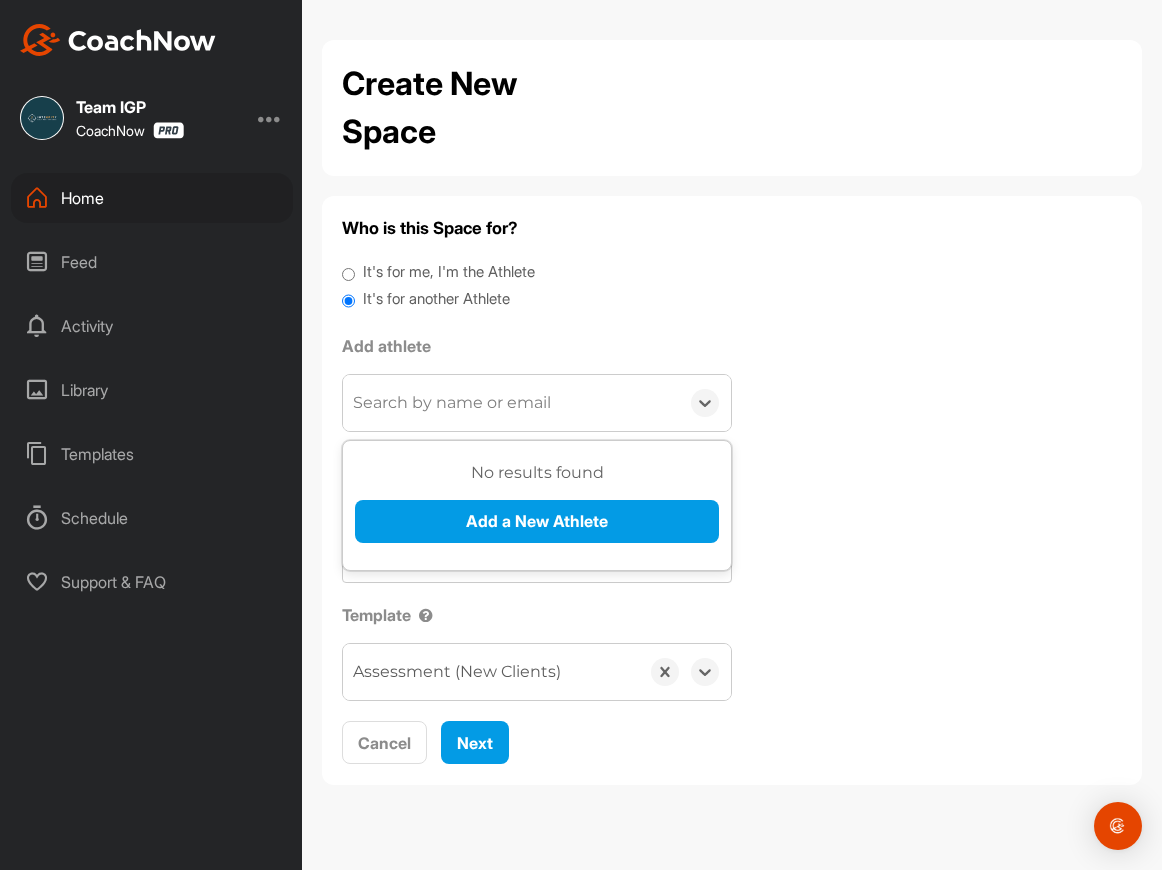 click on "Search by name or email" at bounding box center [511, 403] 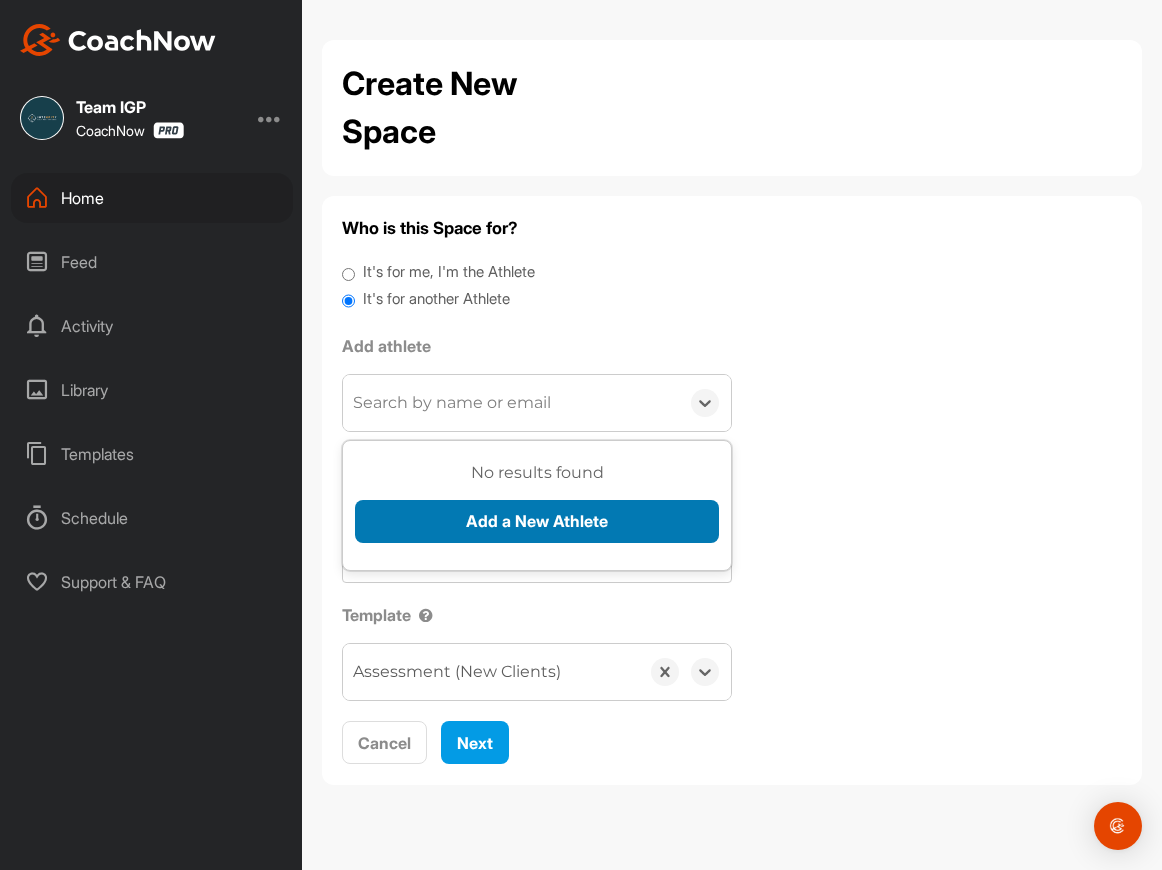 click on "Add a New Athlete" at bounding box center (537, 521) 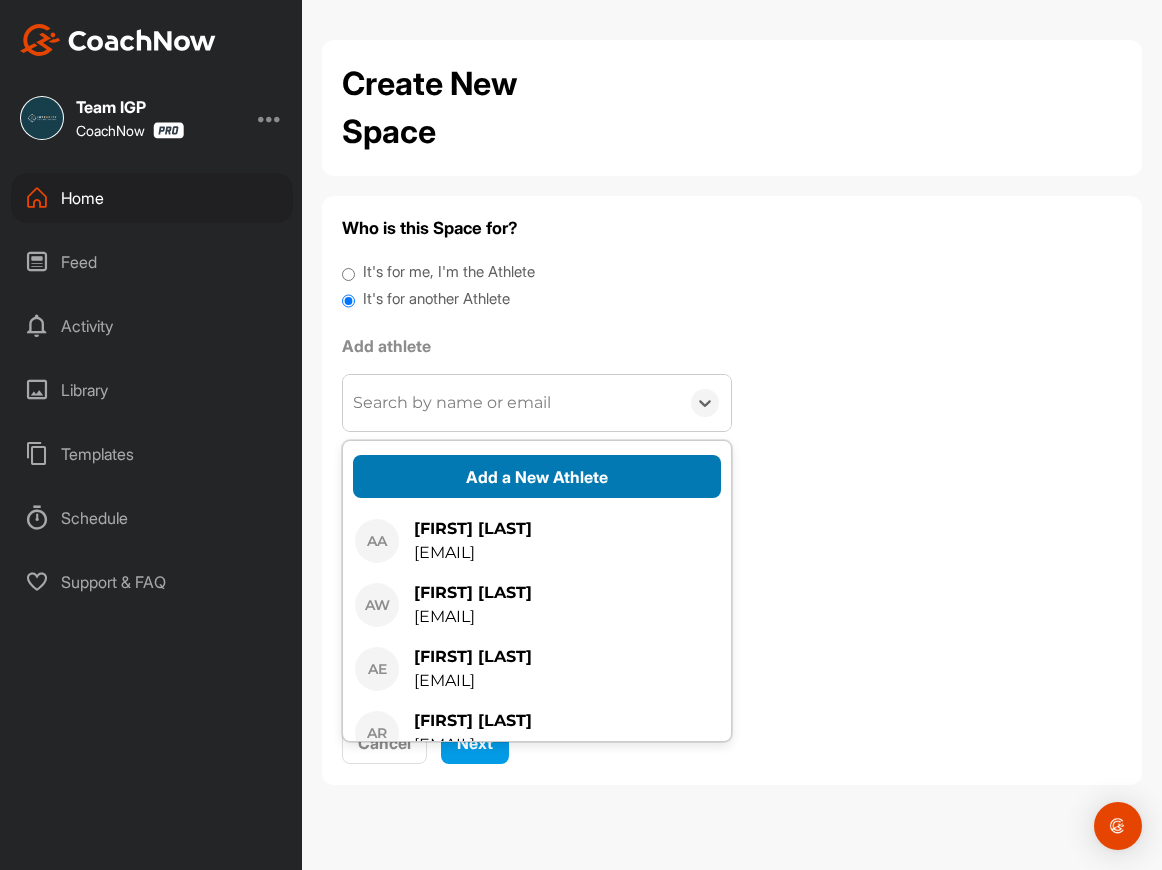 click on "Add a New Athlete" at bounding box center (537, 476) 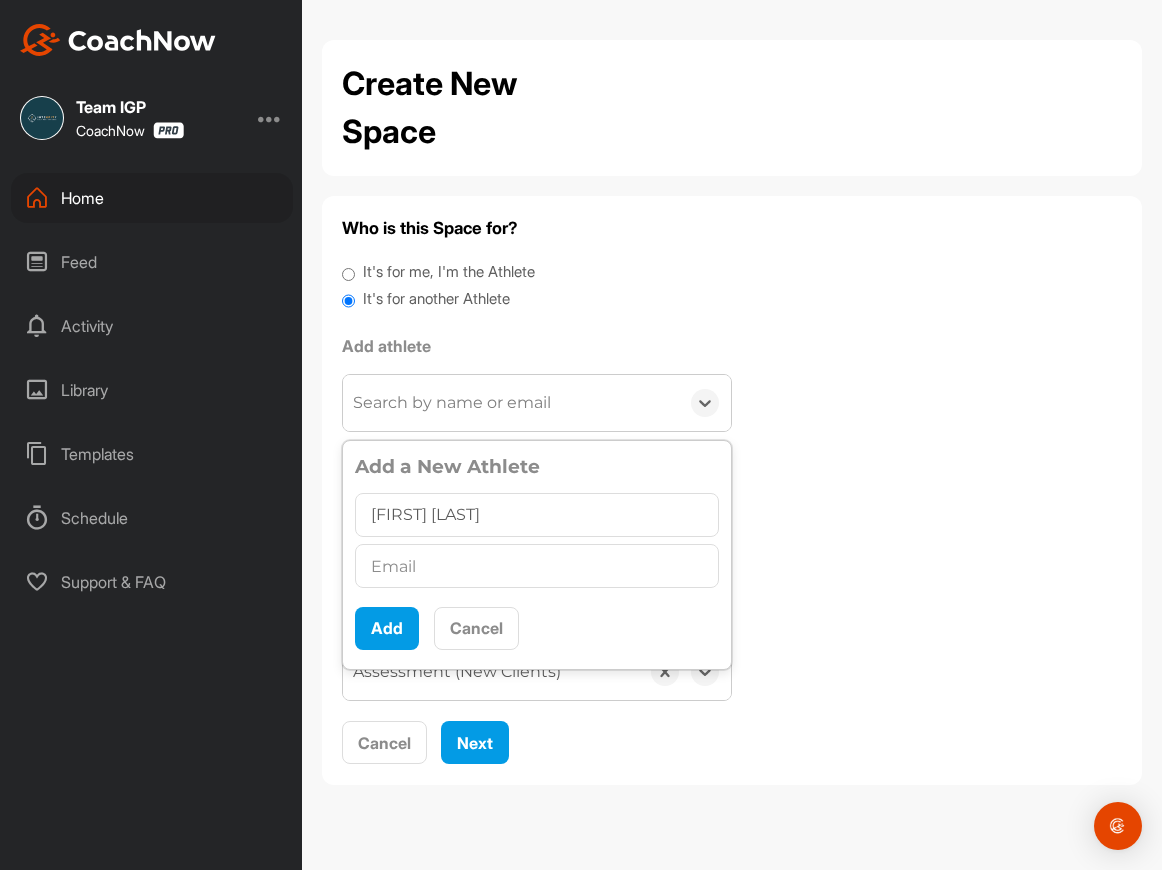 click on "[FIRST] [LAST]" at bounding box center [537, 515] 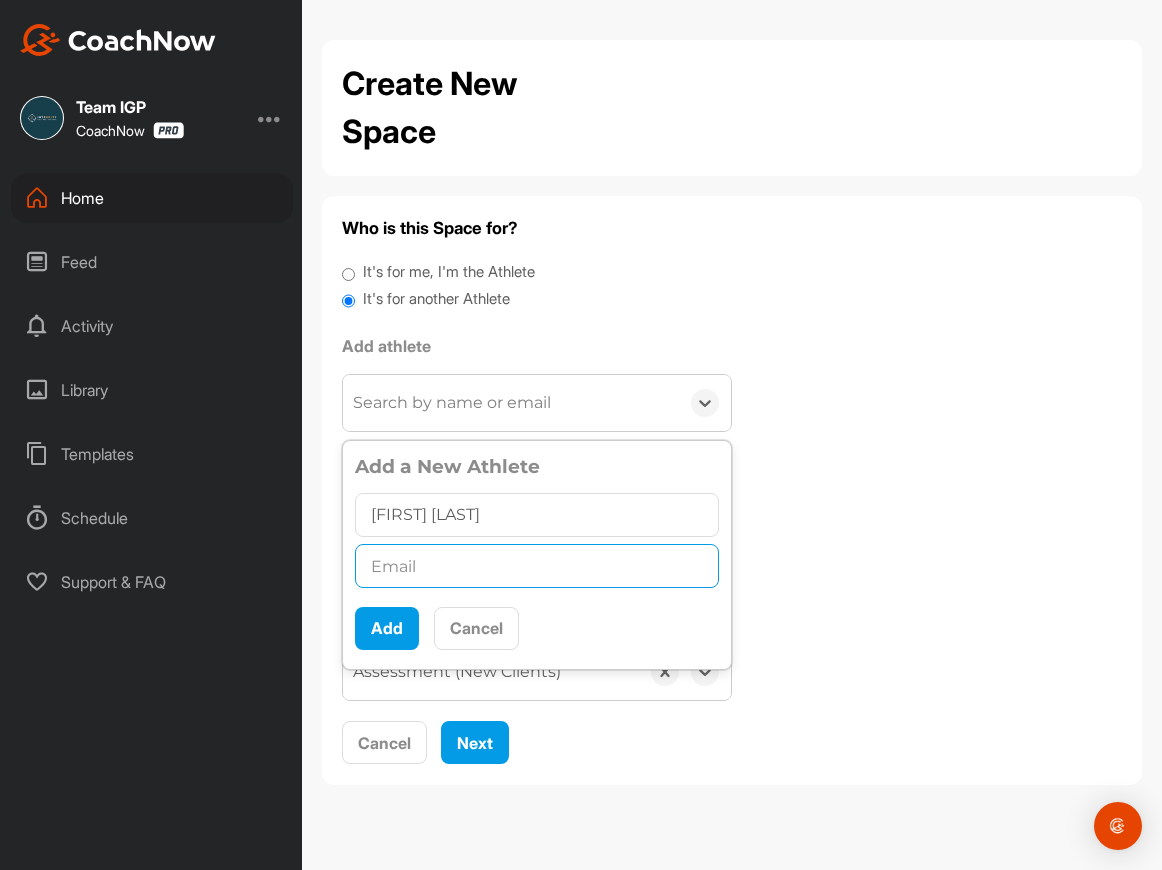 click at bounding box center (537, 566) 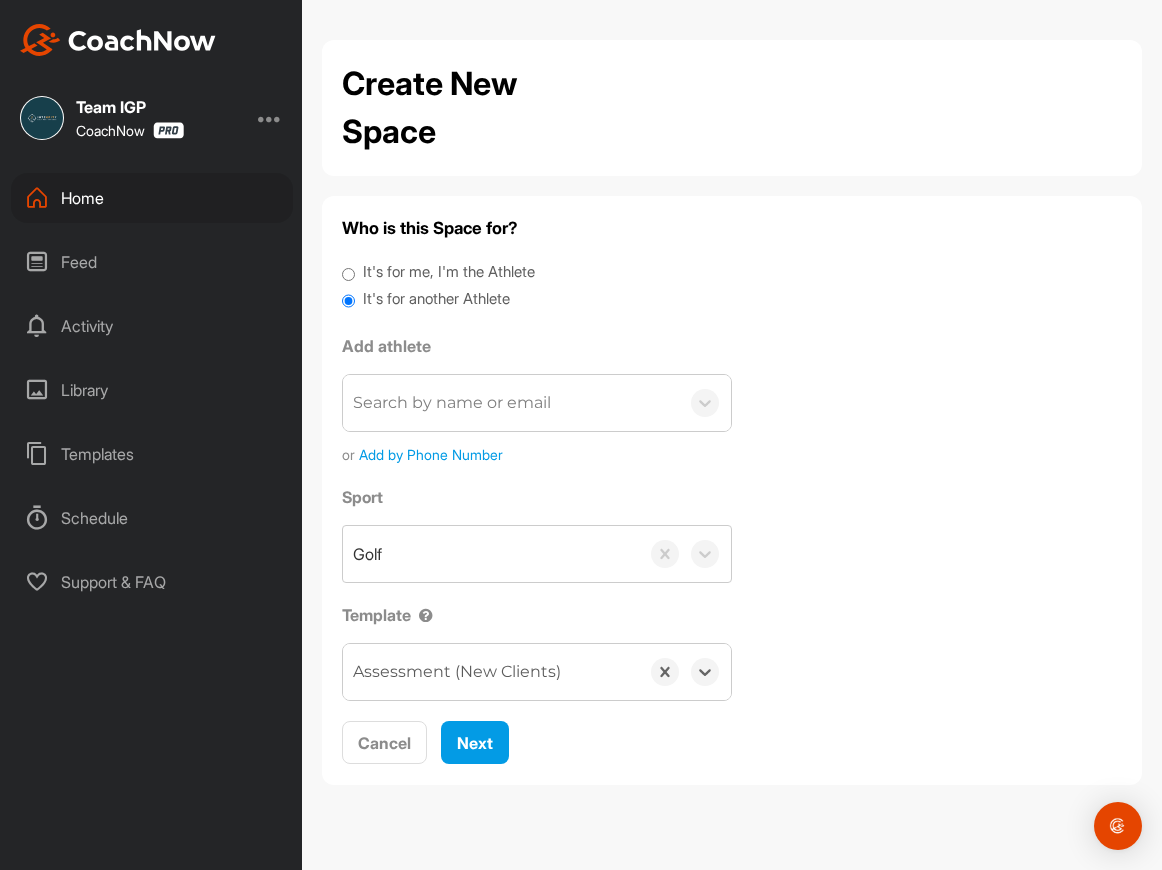 click on "Search by name or email" at bounding box center (511, 403) 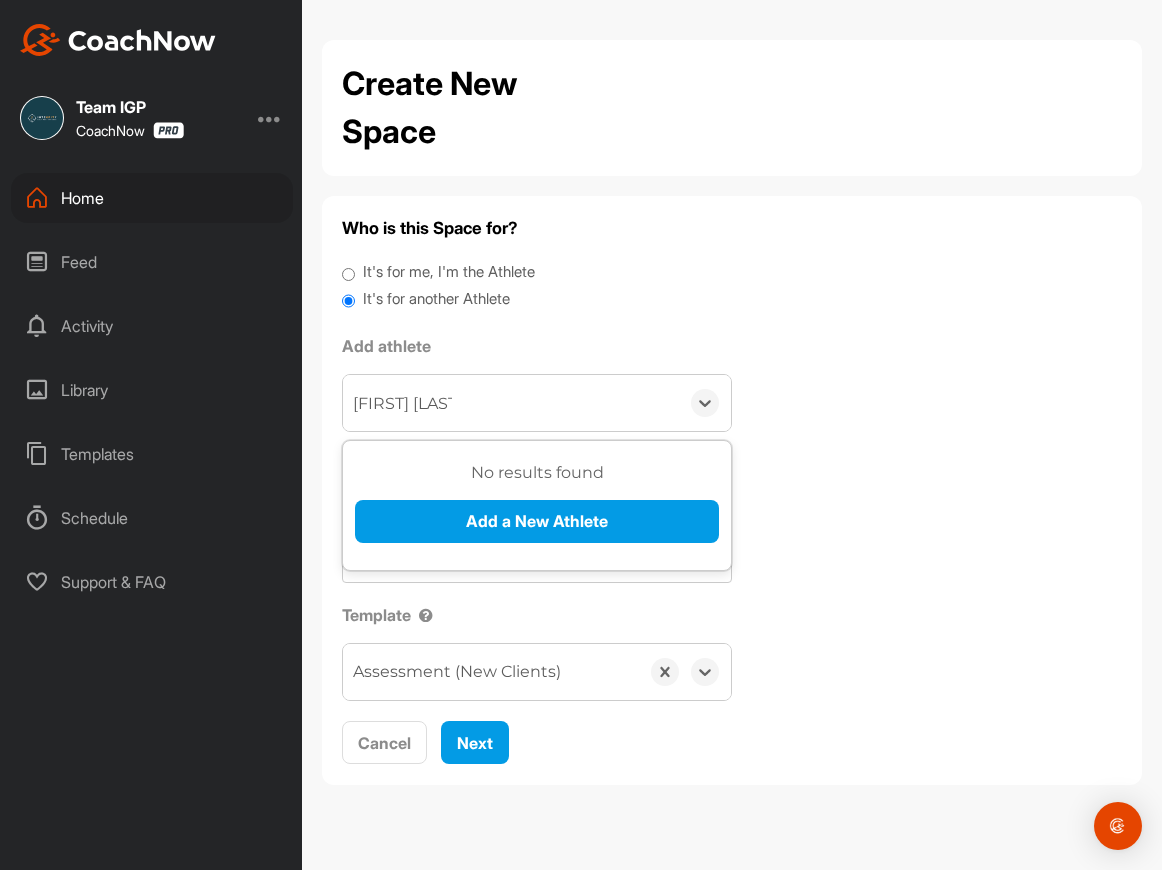 type on "[FIRST] [LAST]" 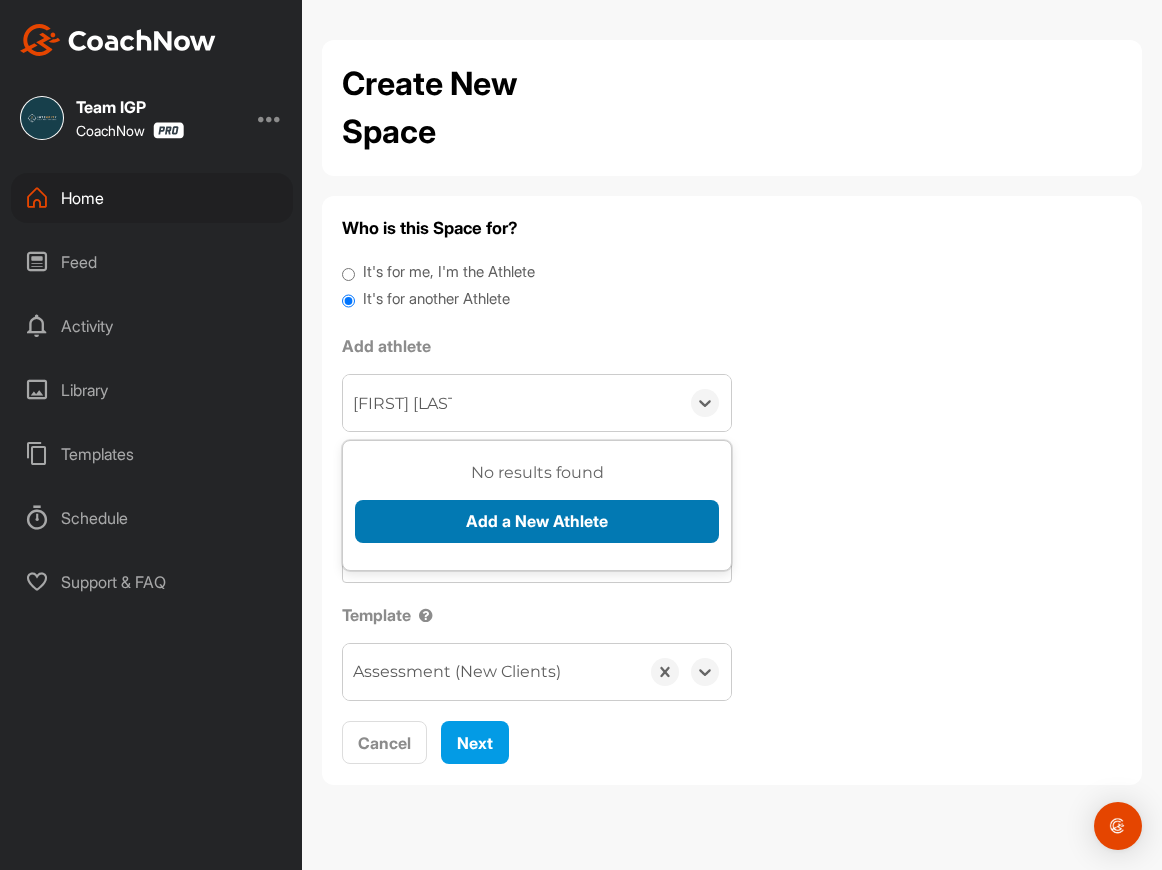 click on "Add a New Athlete" at bounding box center [537, 521] 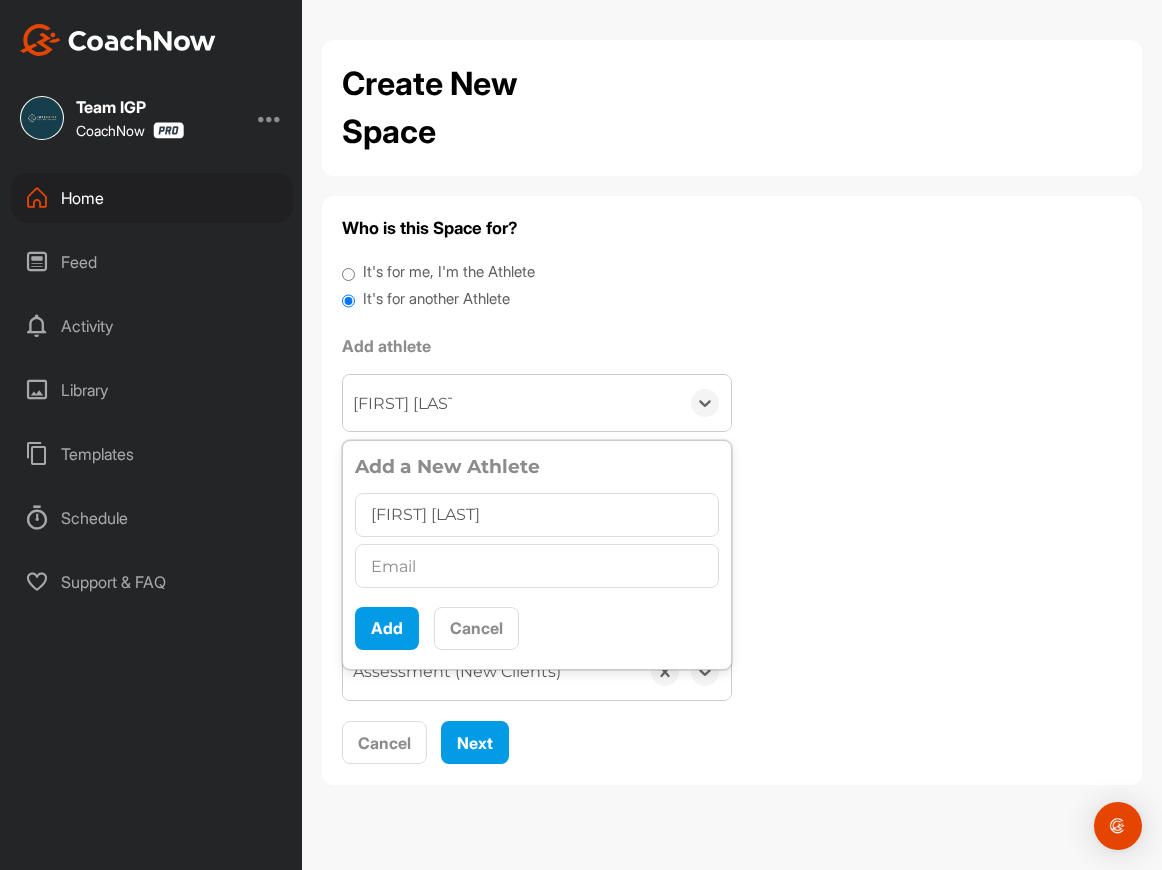 click at bounding box center [537, 566] 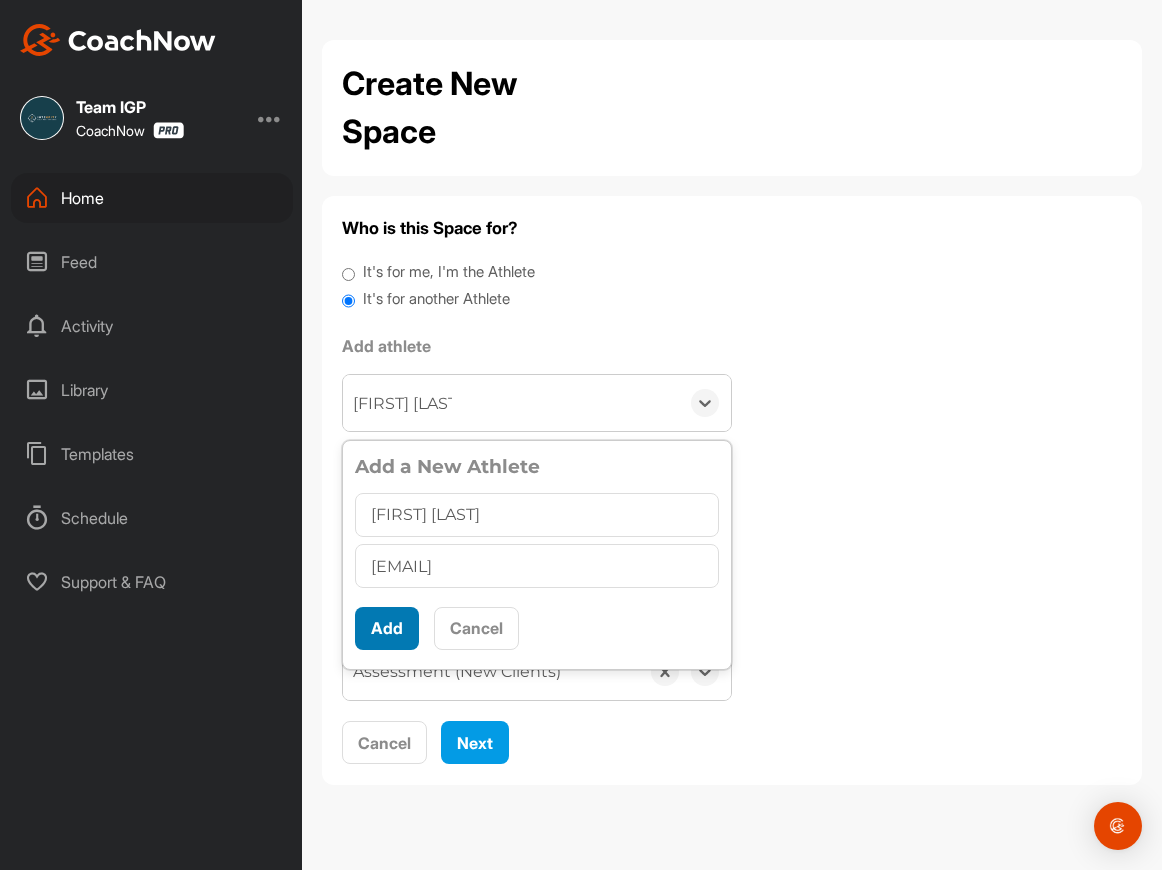 type on "[EMAIL]" 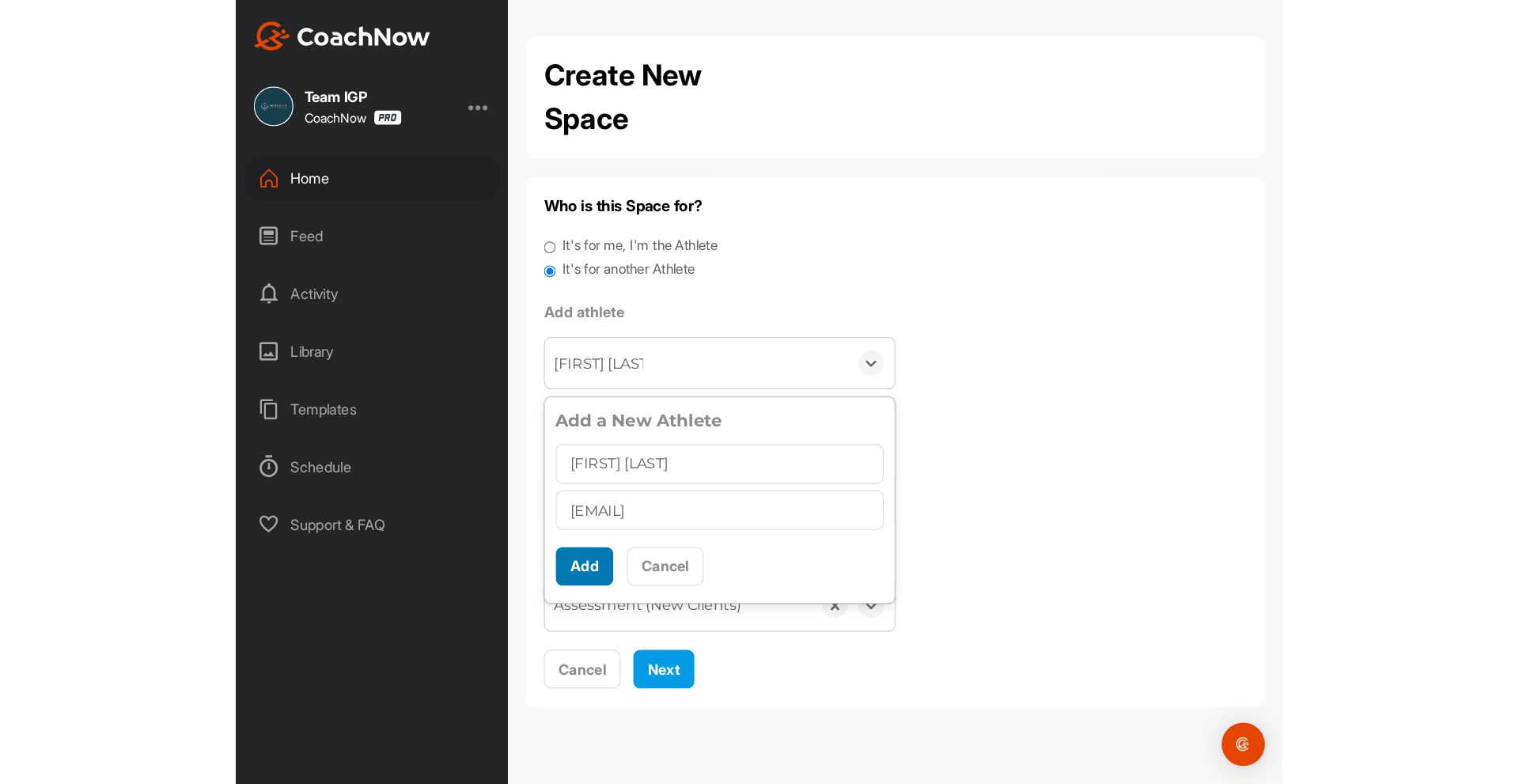 scroll, scrollTop: 0, scrollLeft: 0, axis: both 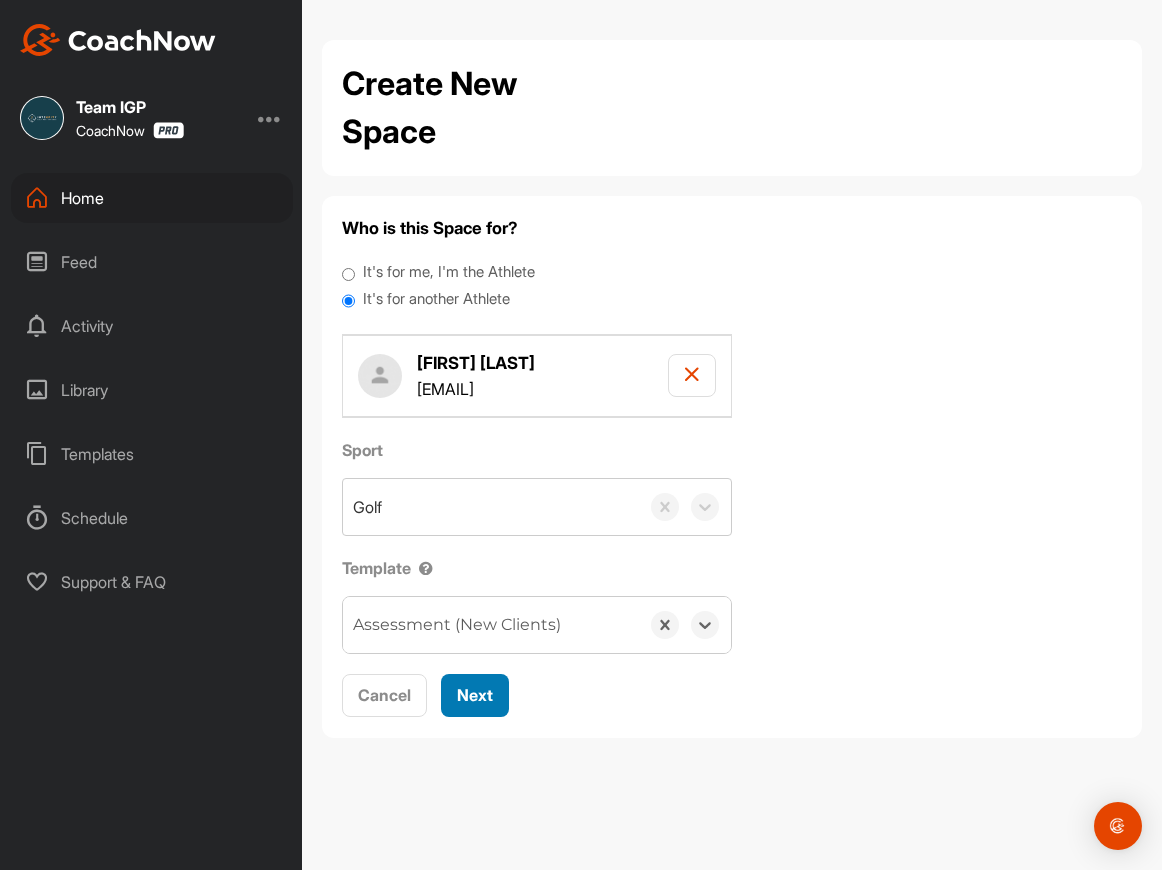 click on "Next" at bounding box center (475, 695) 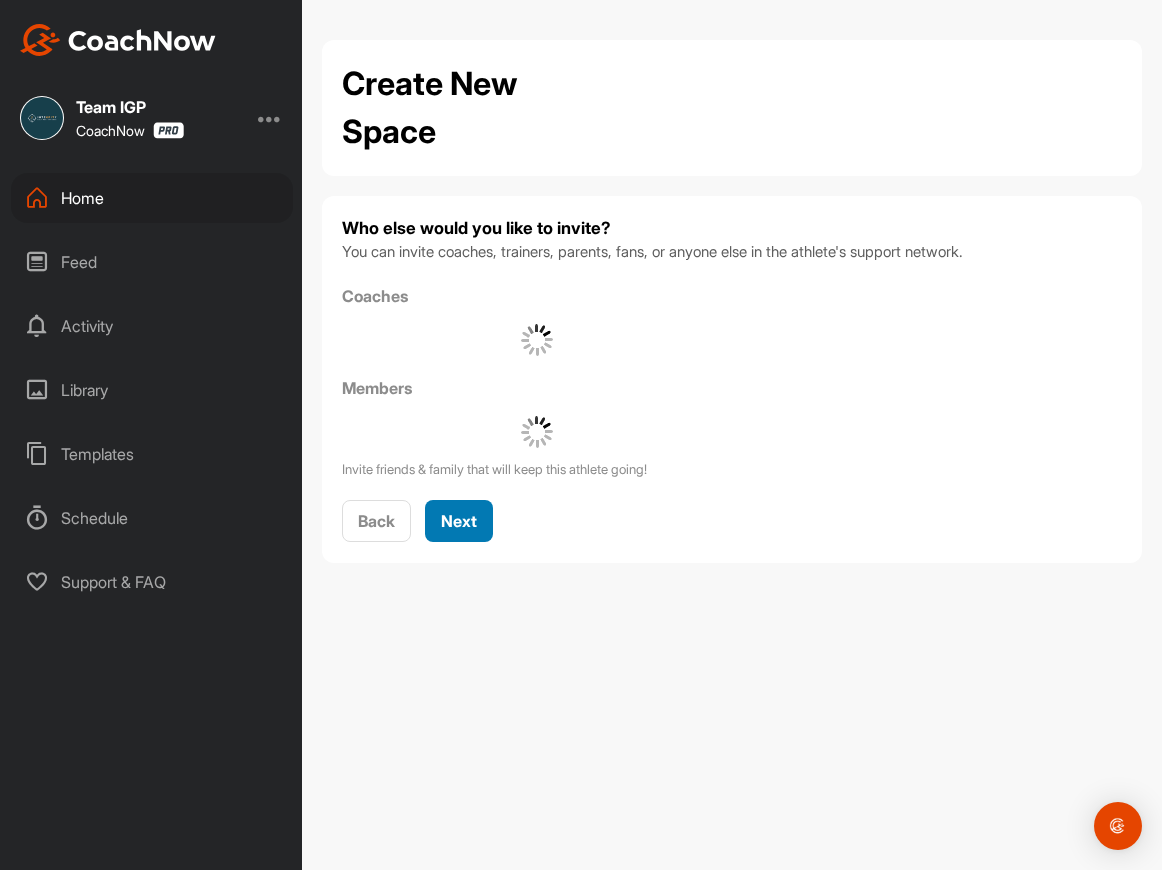 click on "Next" at bounding box center (459, 521) 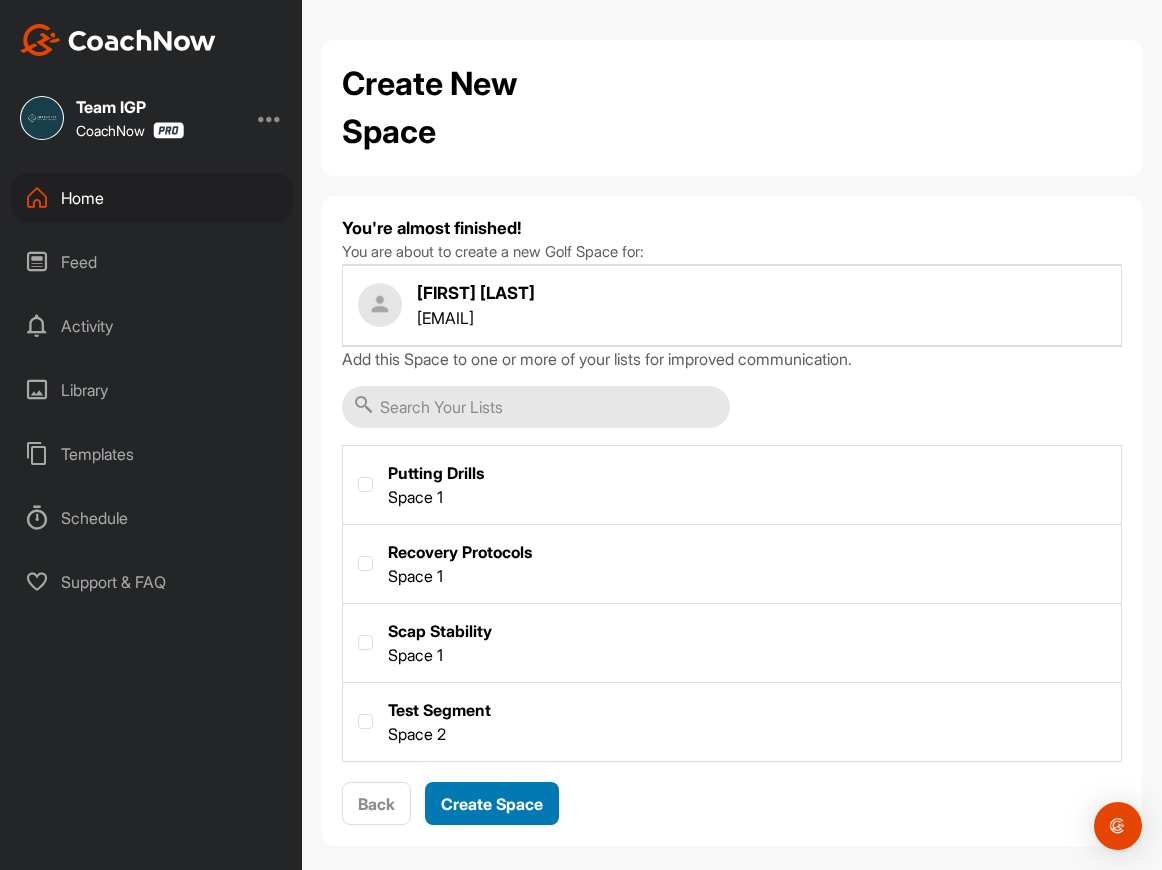 click on "Create Space" at bounding box center (492, 804) 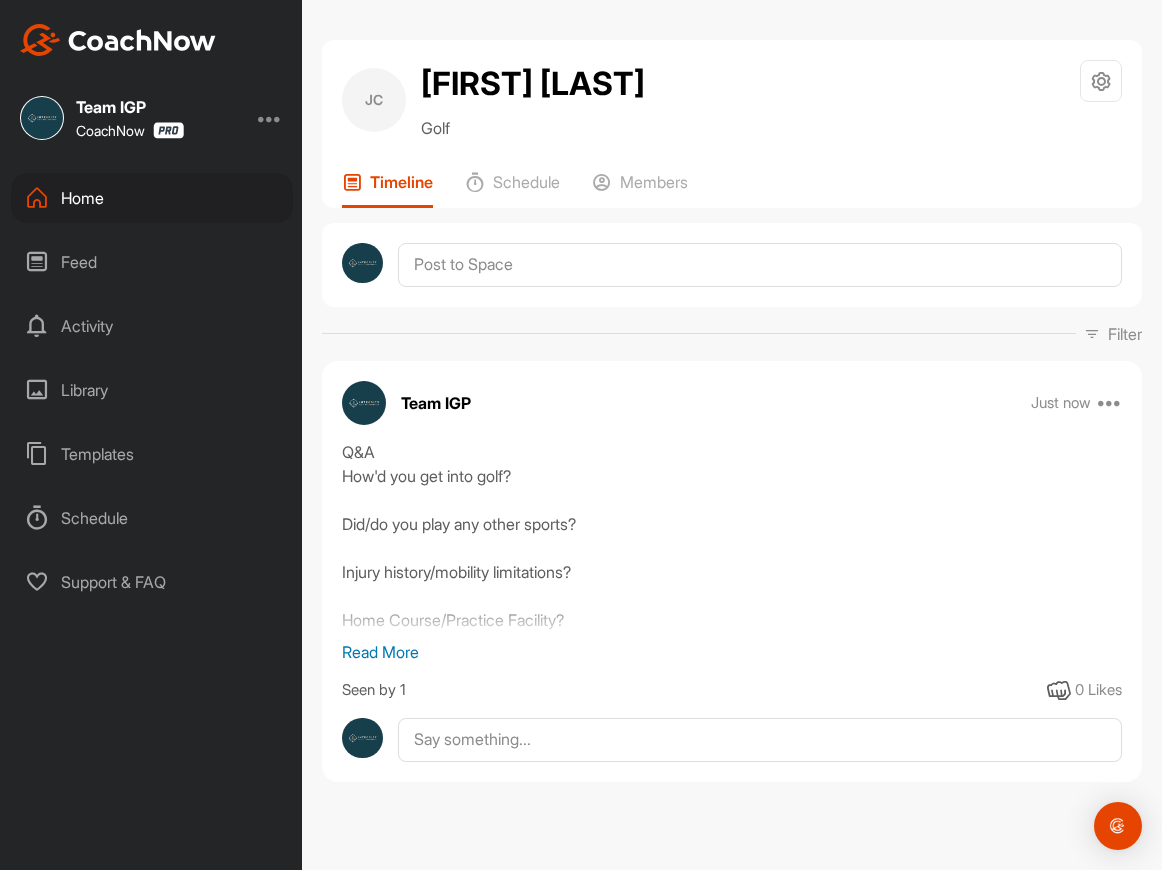 click at bounding box center (1110, 403) 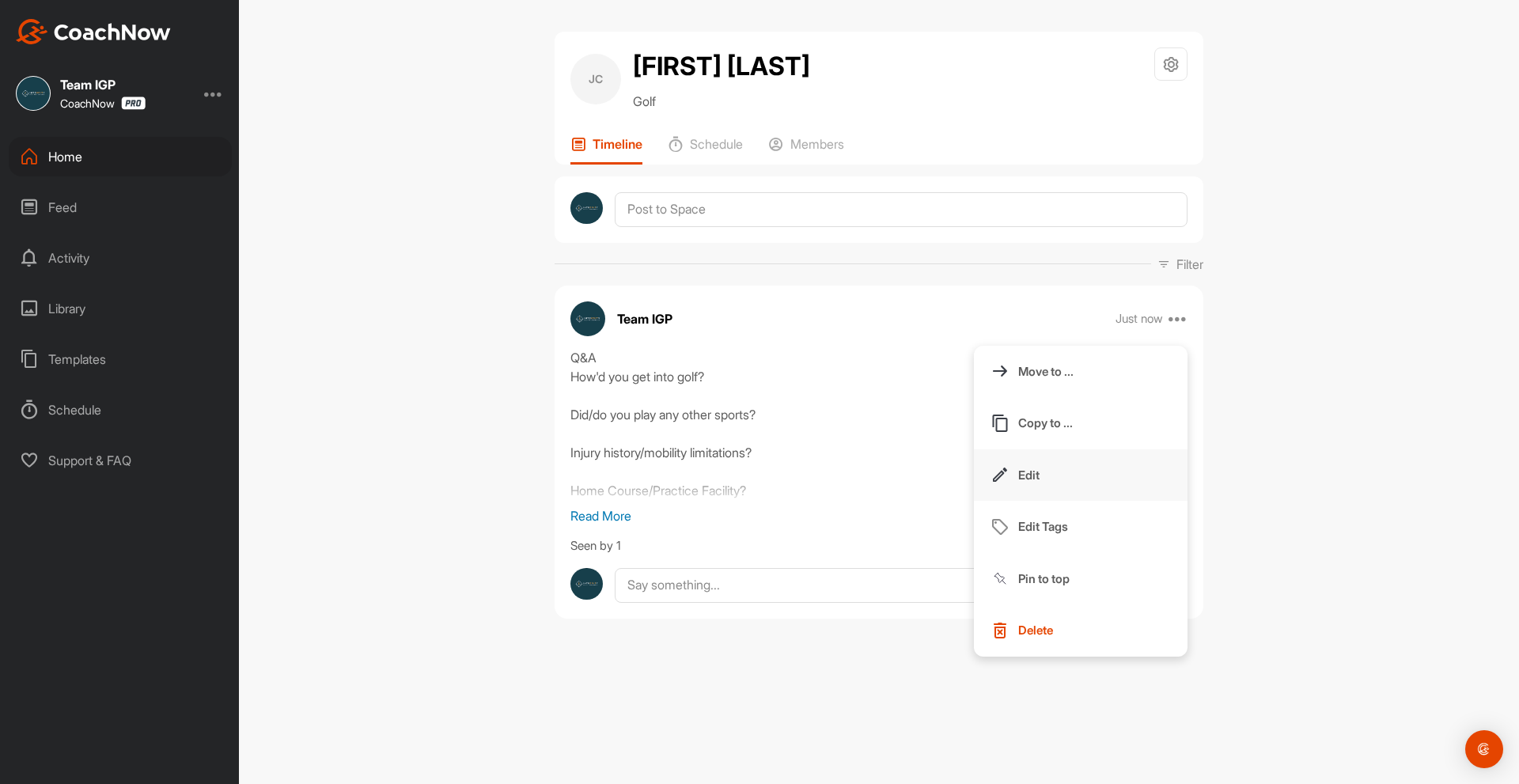 click on "Edit" at bounding box center (1081, 475) 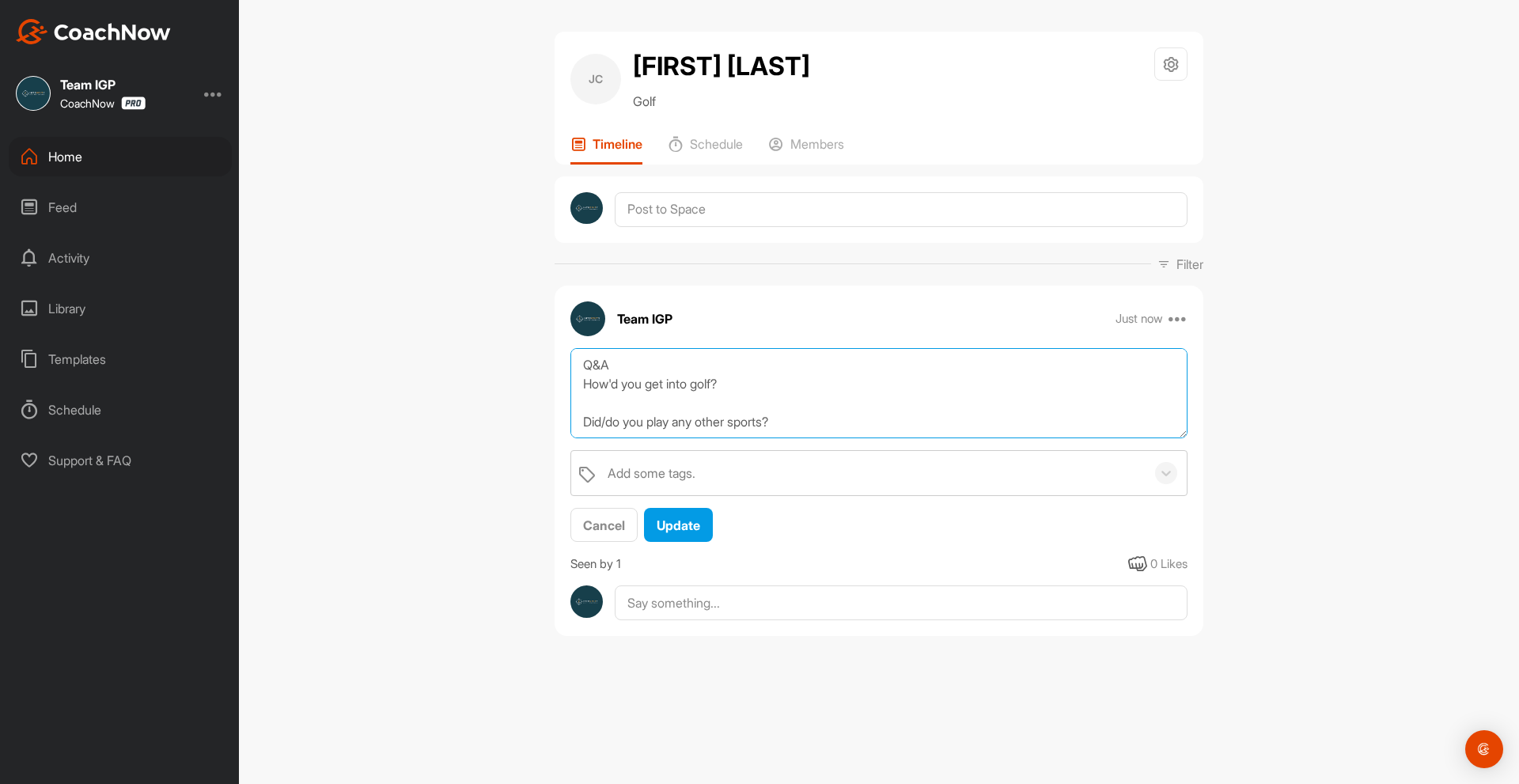 click on "Q&A
How'd you get into golf?
Did/do you play any other sports?
Injury history/mobility limitations?
Home Course/Practice Facility?
Lowest Score?
Any upcoming trips, tournaments, or important rounds coming up?
What's the biggest strength in your game?
What needs to improve the most?
How's your mental game?
Any outcome goals? Break 100/90/80, handicap goals, etc.
Have you taken lessons before?
Have you been fit for clubs before?
How often can you play or practice weekly?
How do you learn best?
Other skills/hobbies?" at bounding box center (879, 393) 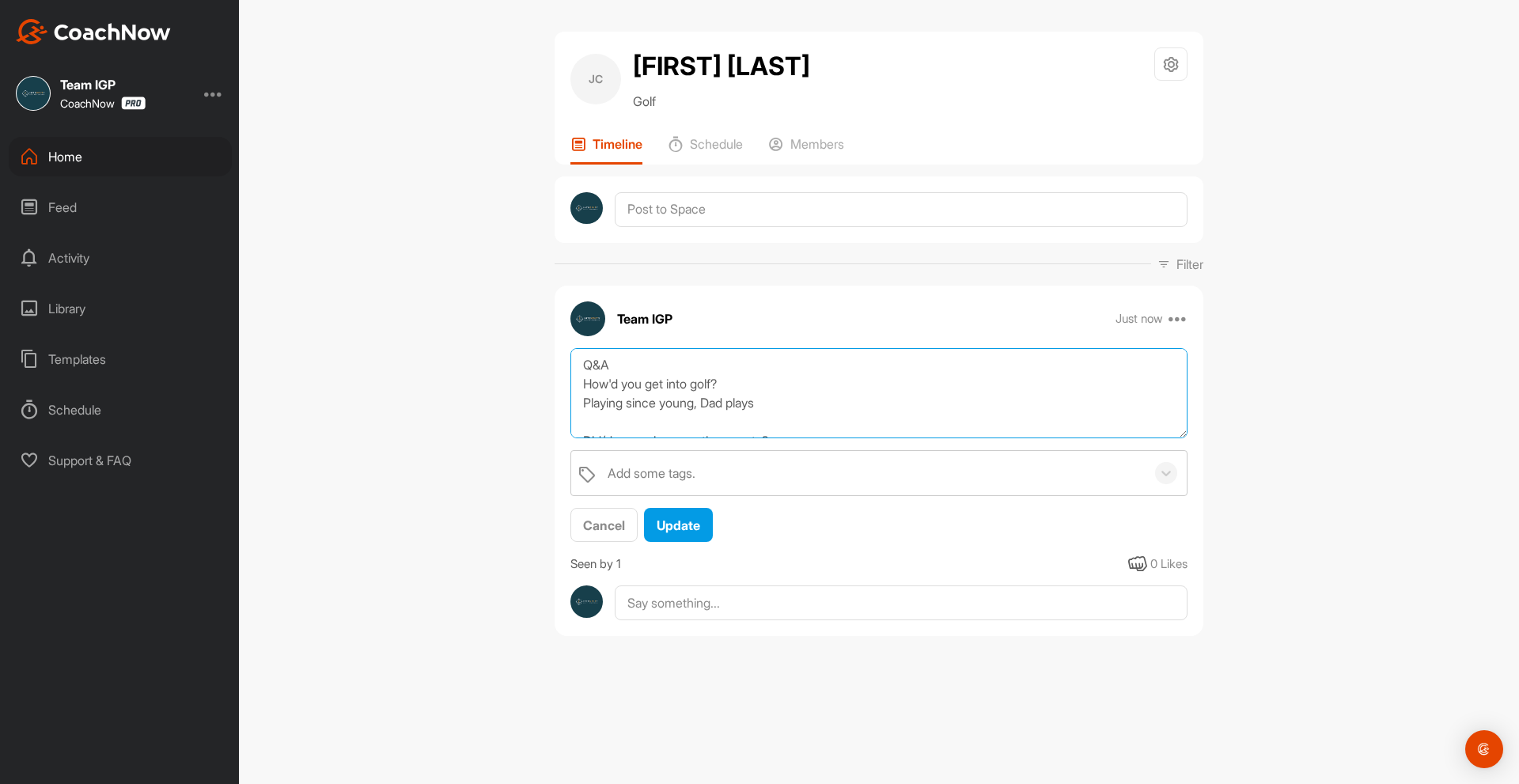 drag, startPoint x: 708, startPoint y: 381, endPoint x: 962, endPoint y: 401, distance: 254.78618 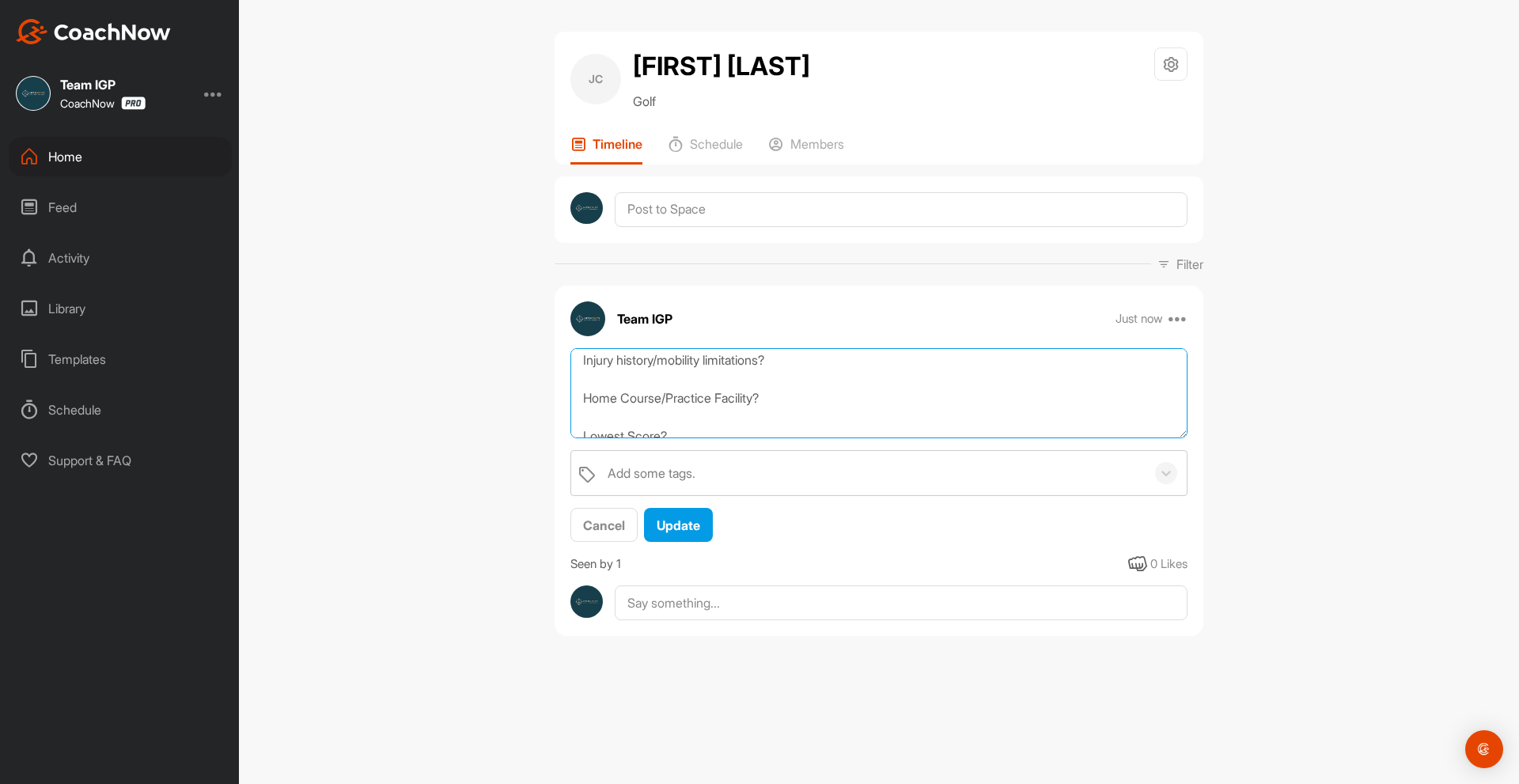 scroll, scrollTop: 79, scrollLeft: 0, axis: vertical 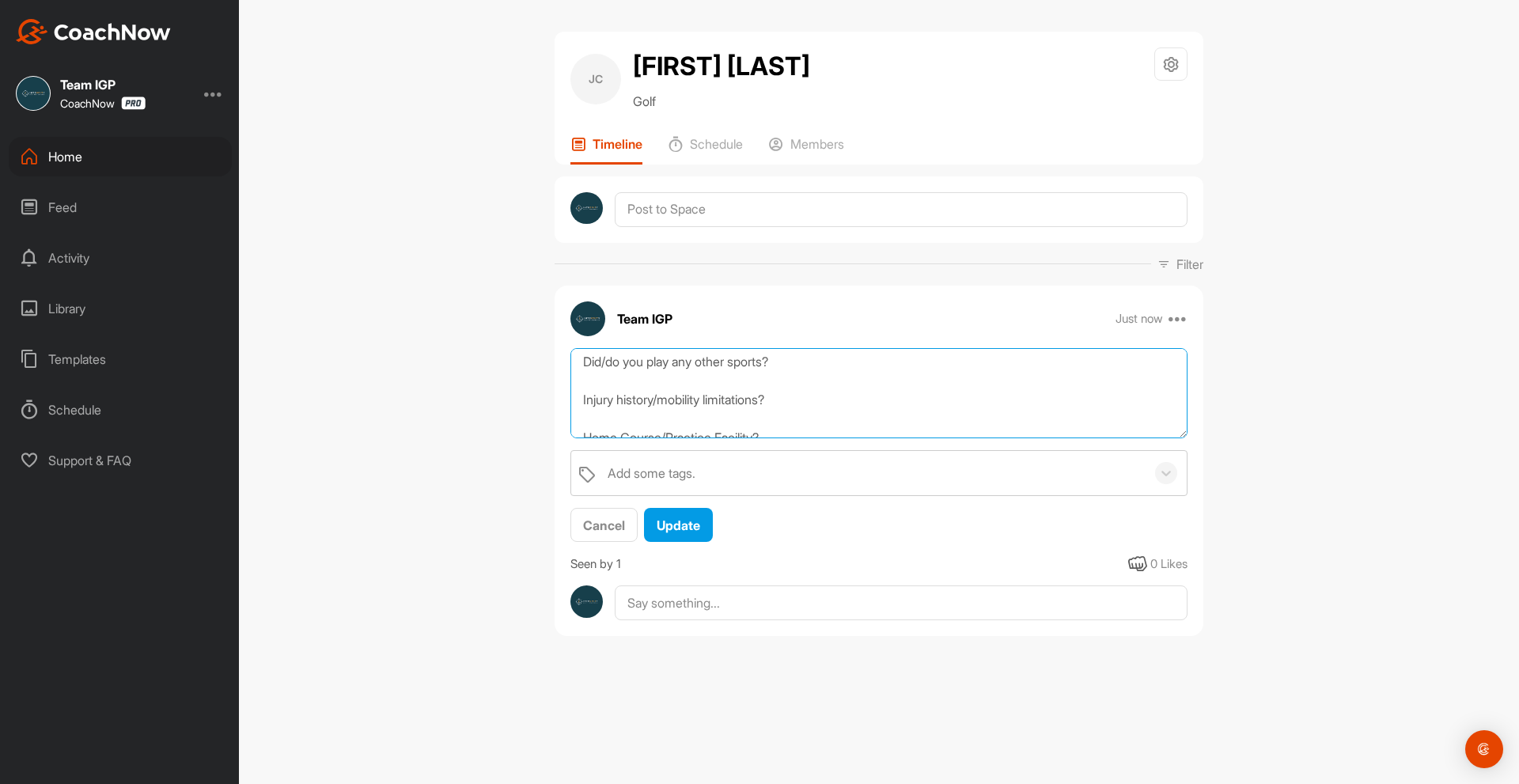 click on "Q&A
How'd you get into golf?
Playing since young, Dad plays
Did/do you play any other sports?
Injury history/mobility limitations?
Home Course/Practice Facility?
Lowest Score?
Any upcoming trips, tournaments, or important rounds coming up?
What's the biggest strength in your game?
What needs to improve the most?
How's your mental game?
Any outcome goals? Break 100/90/80, handicap goals, etc.
Have you taken lessons before?
Have you been fit for clubs before?
How often can you play or practice weekly?
How do you learn best?
Other skills/hobbies?" at bounding box center [879, 393] 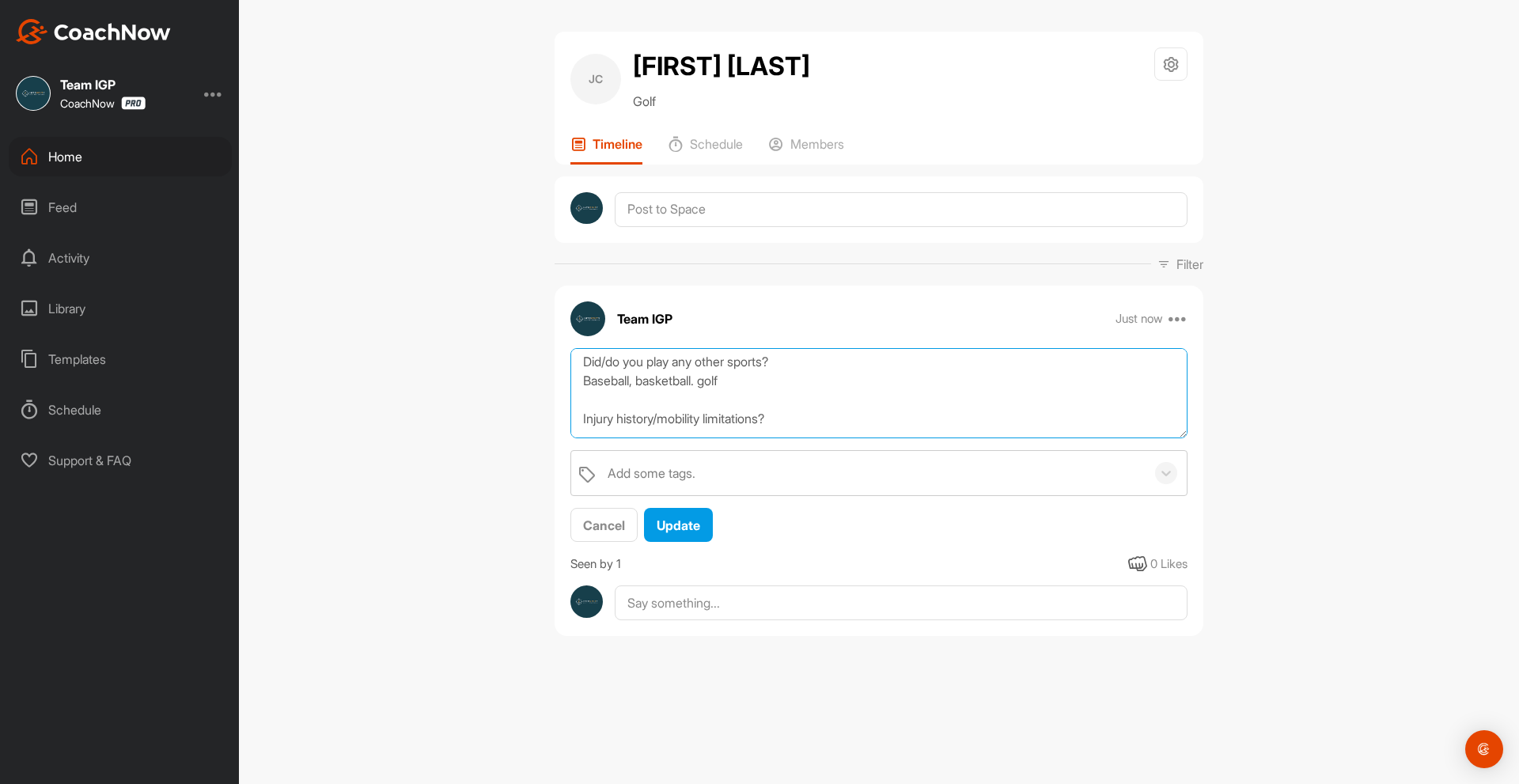 drag, startPoint x: 744, startPoint y: 382, endPoint x: 725, endPoint y: 381, distance: 19.026298 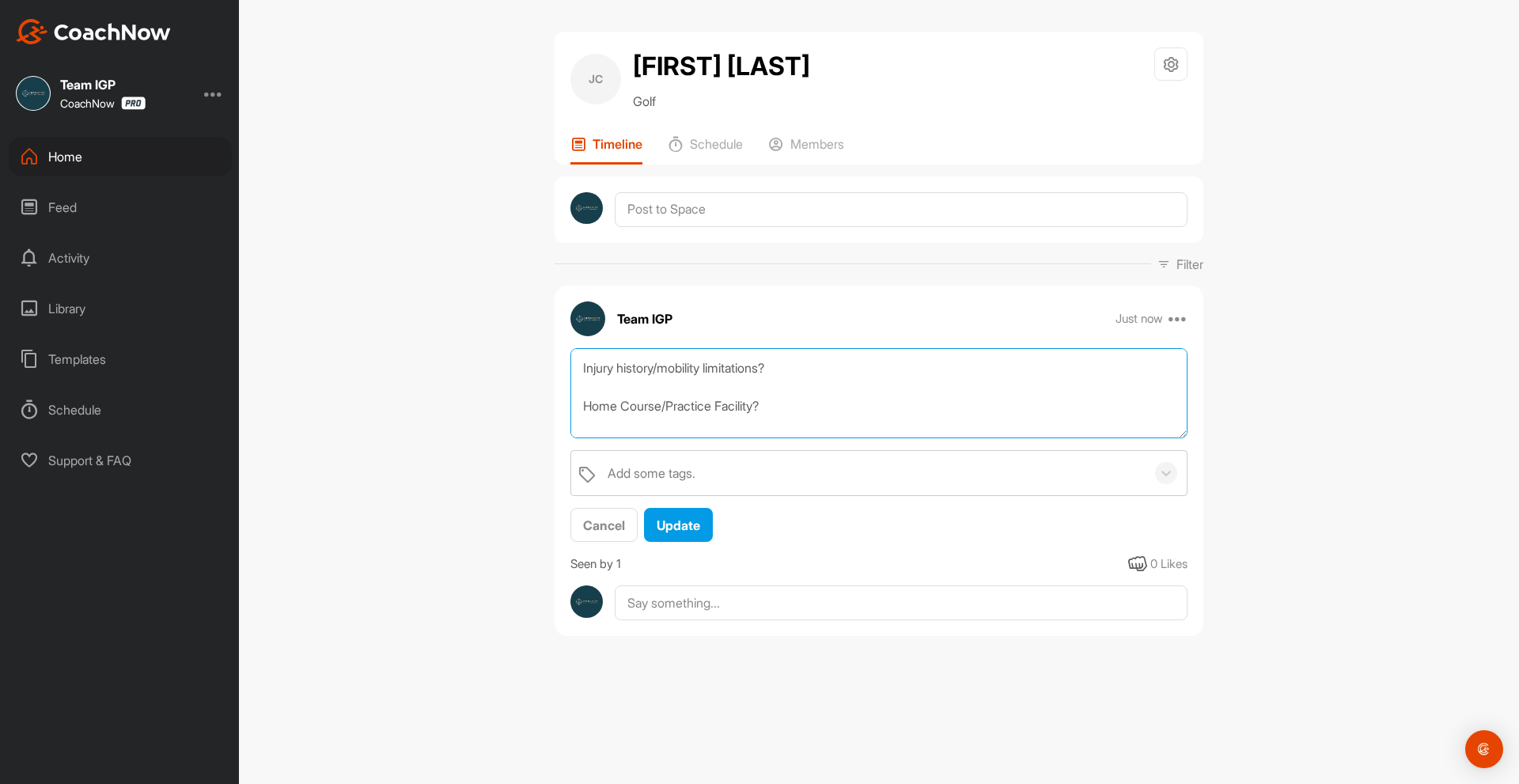 scroll, scrollTop: 158, scrollLeft: 0, axis: vertical 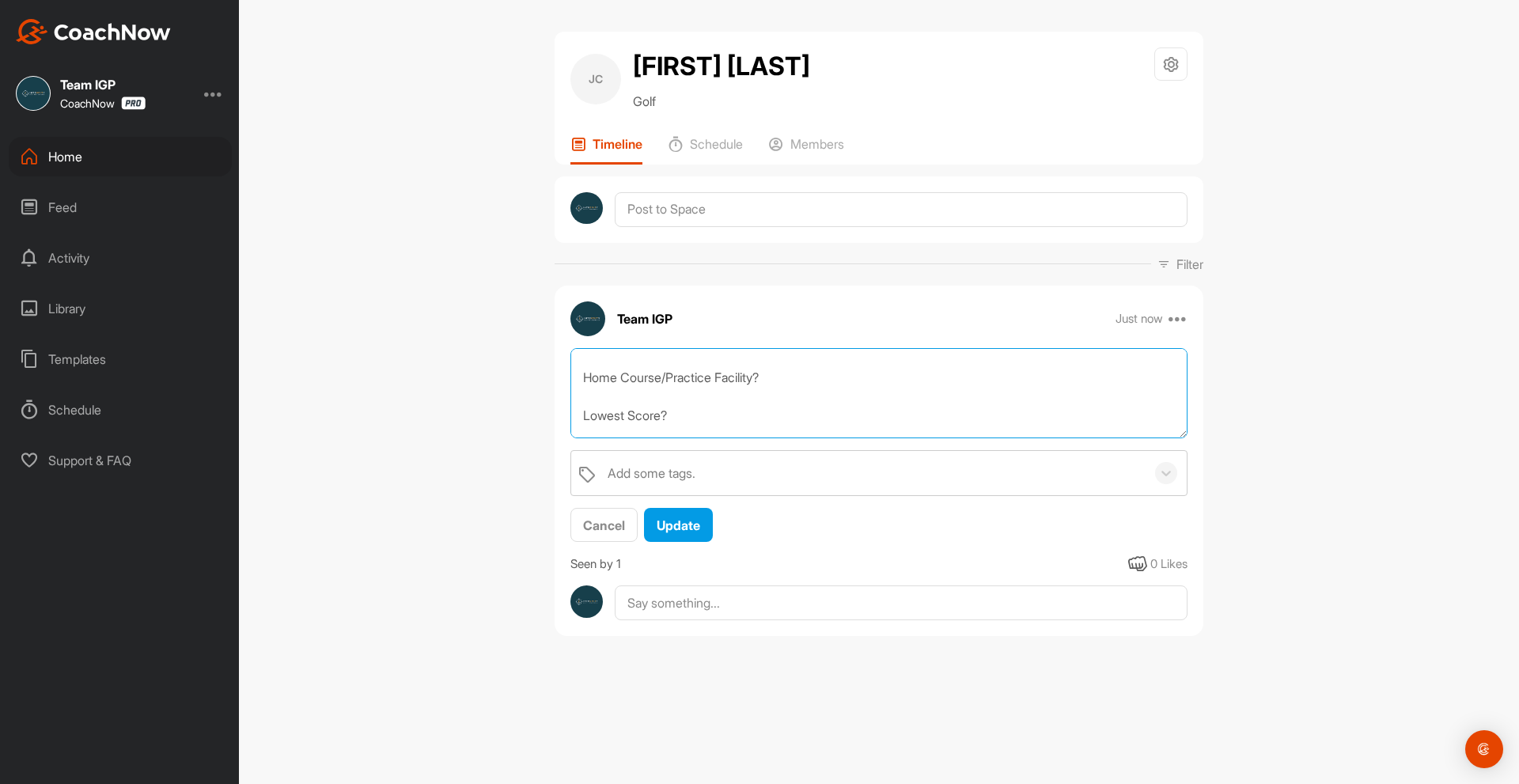 click on "Q&A
How'd you get into golf?
Playing since young, Dad plays
Did/do you play any other sports?
Baseball, basketball. golf
Injury history/mobility limitations?
Home Course/Practice Facility?
Lowest Score?
Any upcoming trips, tournaments, or important rounds coming up?
What's the biggest strength in your game?
What needs to improve the most?
How's your mental game?
Any outcome goals? Break 100/90/80, handicap goals, etc.
Have you taken lessons before?
Have you been fit for clubs before?
How often can you play or practice weekly?
How do you learn best?
Other skills/hobbies?" at bounding box center (879, 393) 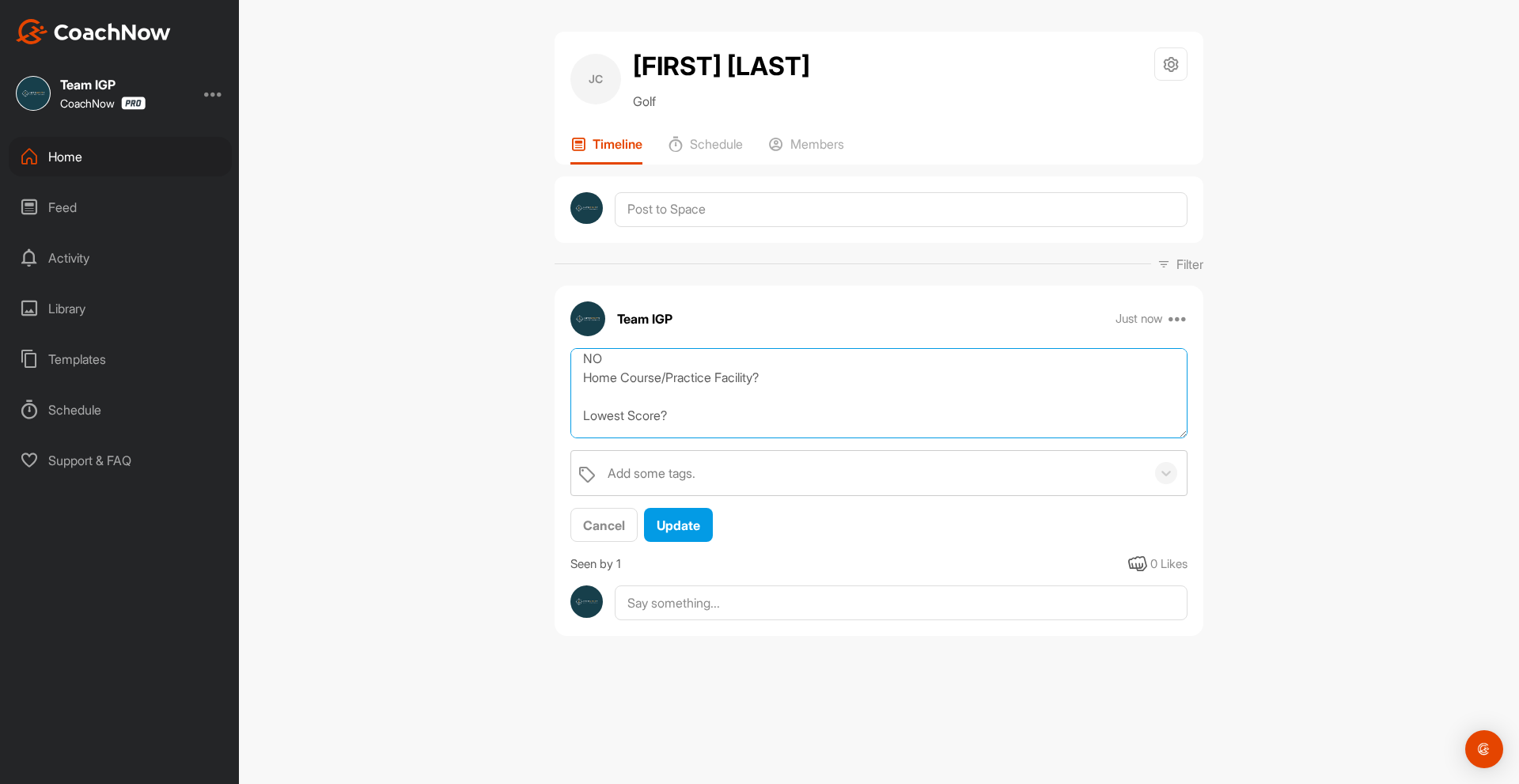 click on "Q&A
How'd you get into golf?
Playing since young, Dad plays
Did/do you play any other sports?
Baseball, basketball. golf
Injury history/mobility limitations?
NO
Home Course/Practice Facility?
Lowest Score?
Any upcoming trips, tournaments, or important rounds coming up?
What's the biggest strength in your game?
What needs to improve the most?
How's your mental game?
Any outcome goals? Break 100/90/80, handicap goals, etc.
Have you taken lessons before?
Have you been fit for clubs before?
How often can you play or practice weekly?
How do you learn best?
Other skills/hobbies?" at bounding box center (879, 393) 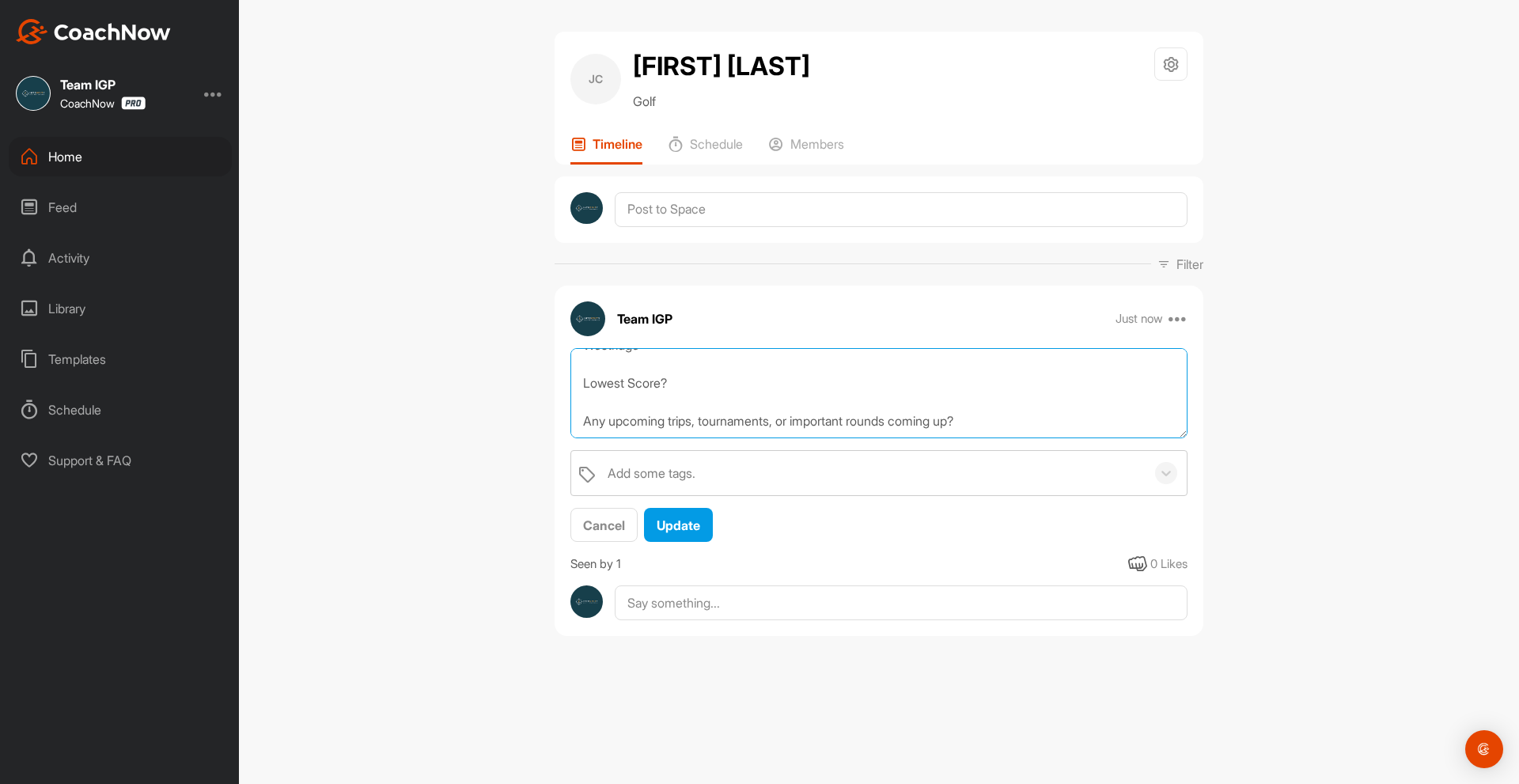 scroll, scrollTop: 237, scrollLeft: 0, axis: vertical 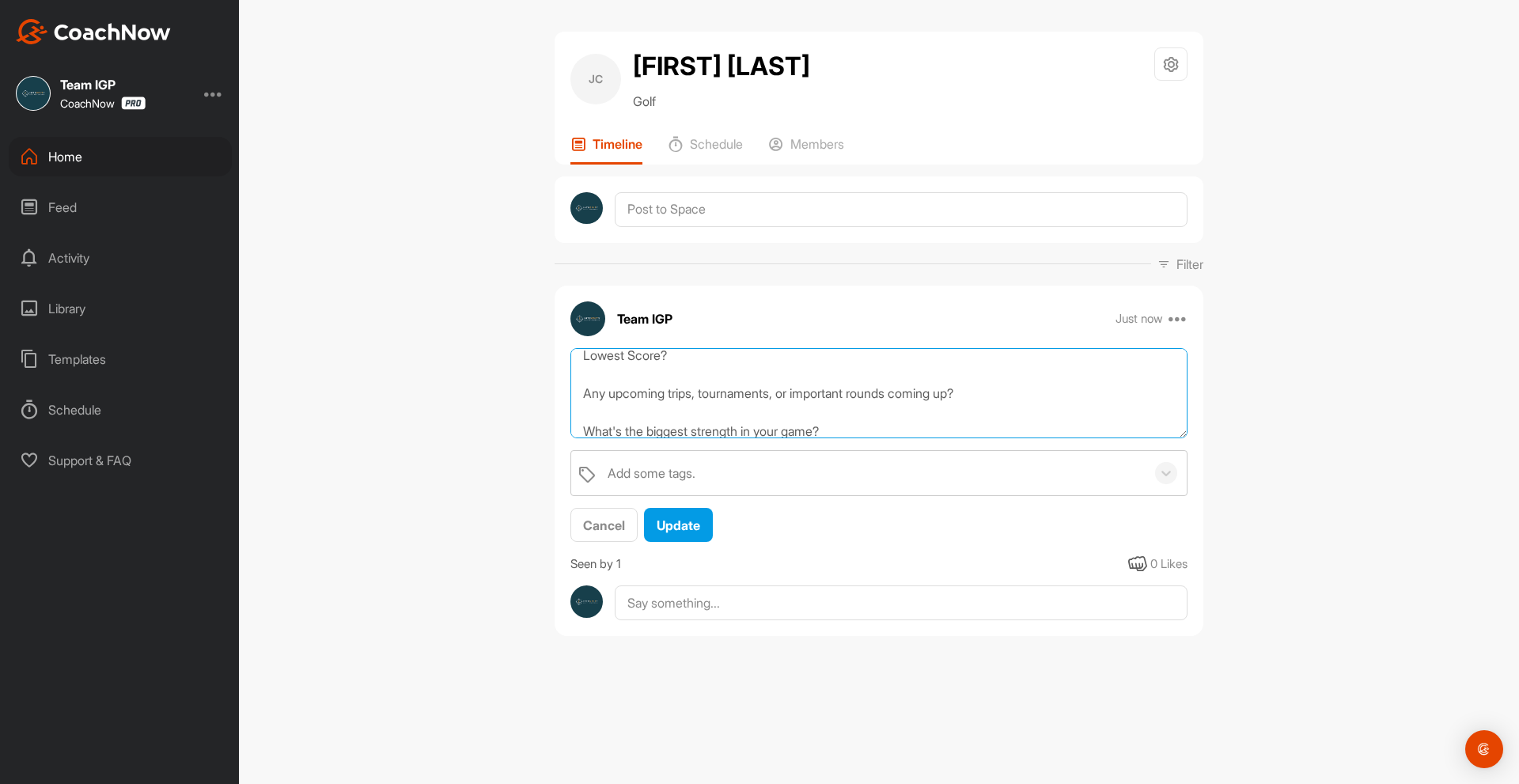 click on "Q&A
How'd you get into golf?
Playing since young, Dad plays
Did/do you play any other sports?
Baseball, basketball. golf
Injury history/mobility limitations?
NO
Home Course/Practice Facility?
Westridge
Lowest Score?
Any upcoming trips, tournaments, or important rounds coming up?
What's the biggest strength in your game?
What needs to improve the most?
How's your mental game?
Any outcome goals? Break 100/90/80, handicap goals, etc.
Have you taken lessons before?
Have you been fit for clubs before?
How often can you play or practice weekly?
How do you learn best?
Other skills/hobbies?" at bounding box center [879, 393] 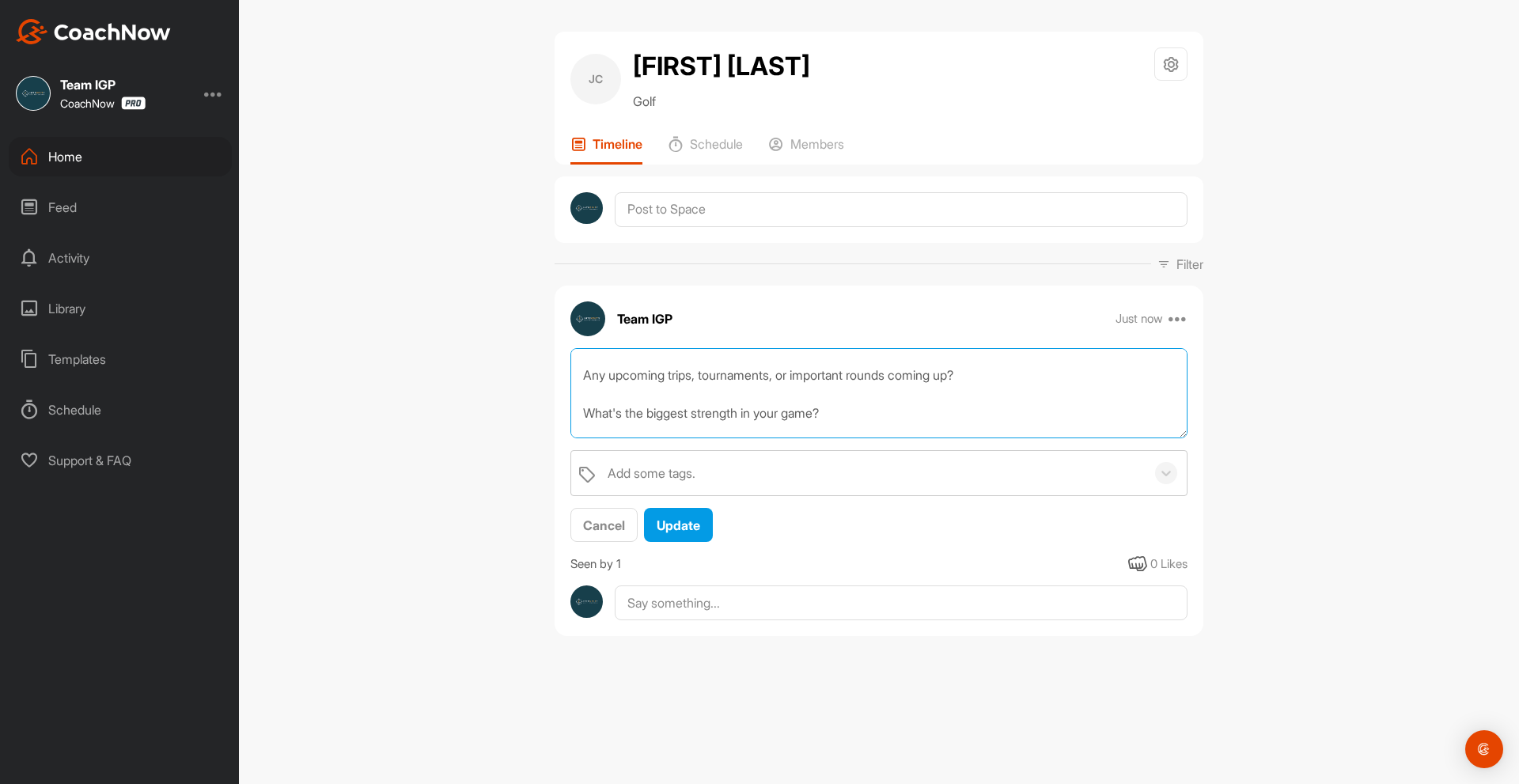 scroll, scrollTop: 237, scrollLeft: 0, axis: vertical 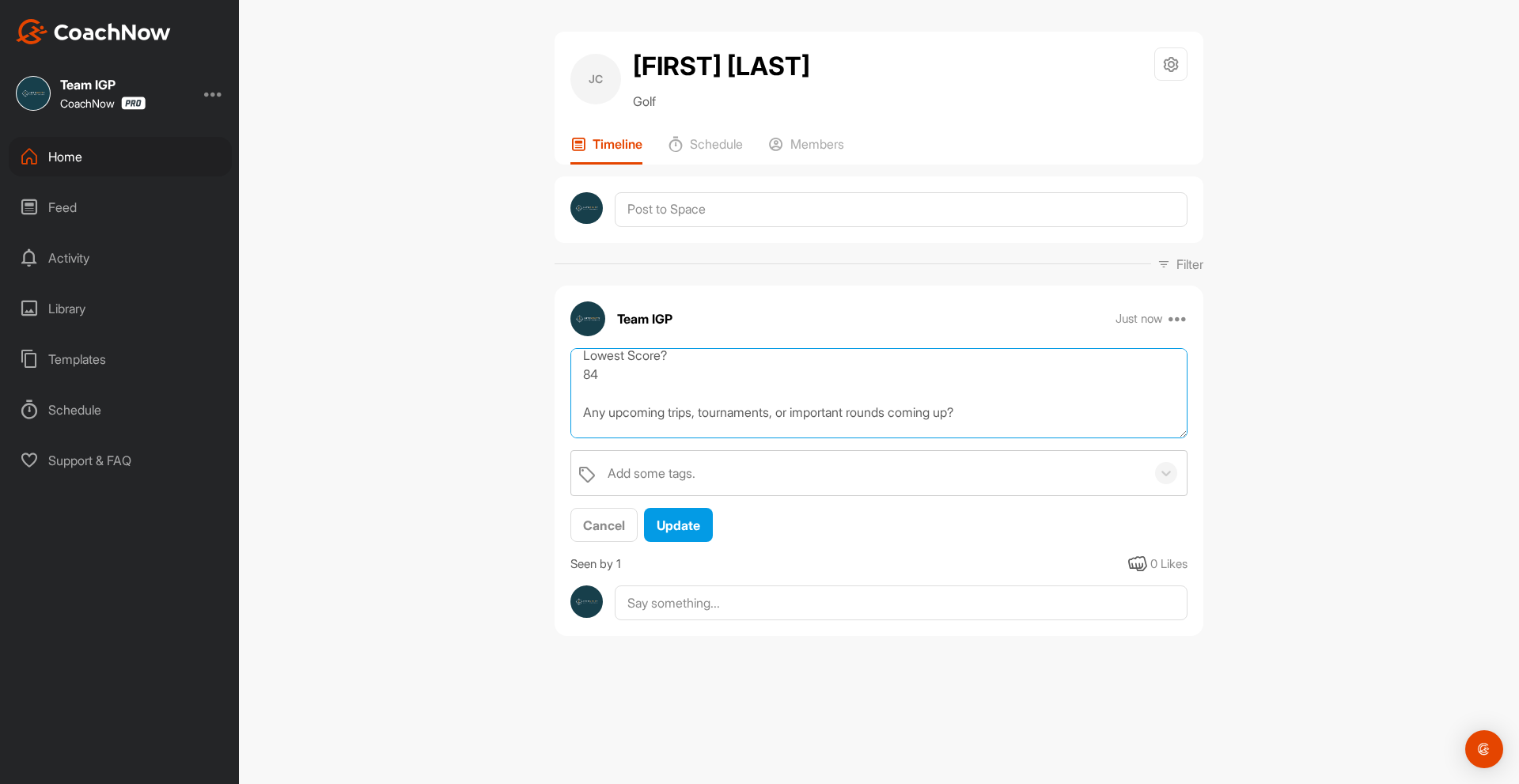 click on "Q&A
How'd you get into golf?
Playing since young, Dad plays
Did/do you play any other sports?
Baseball, basketball. golf
Injury history/mobility limitations?
NO
Home Course/Practice Facility?
[LOCATION]
Lowest Score?
84
Any upcoming trips, tournaments, or important rounds coming up?
What's the biggest strength in your game?
What needs to improve the most?
How's your mental game?
Any outcome goals? Break 100/90/80, handicap goals, etc.
Have you taken lessons before?
Have you been fit for clubs before?
How often can you play or practice weekly?
How do you learn best?
Other skills/hobbies?" at bounding box center [879, 393] 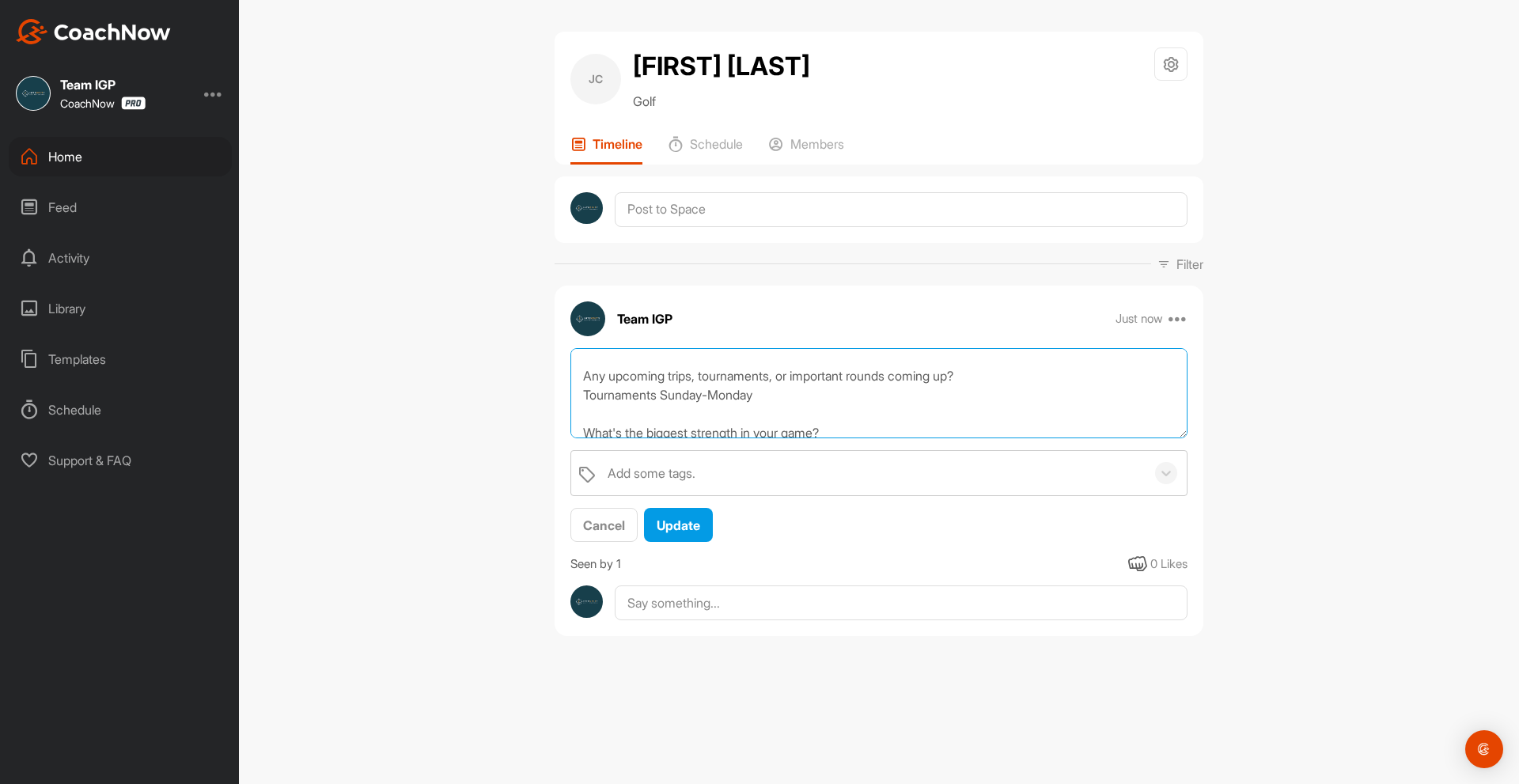 scroll, scrollTop: 258, scrollLeft: 0, axis: vertical 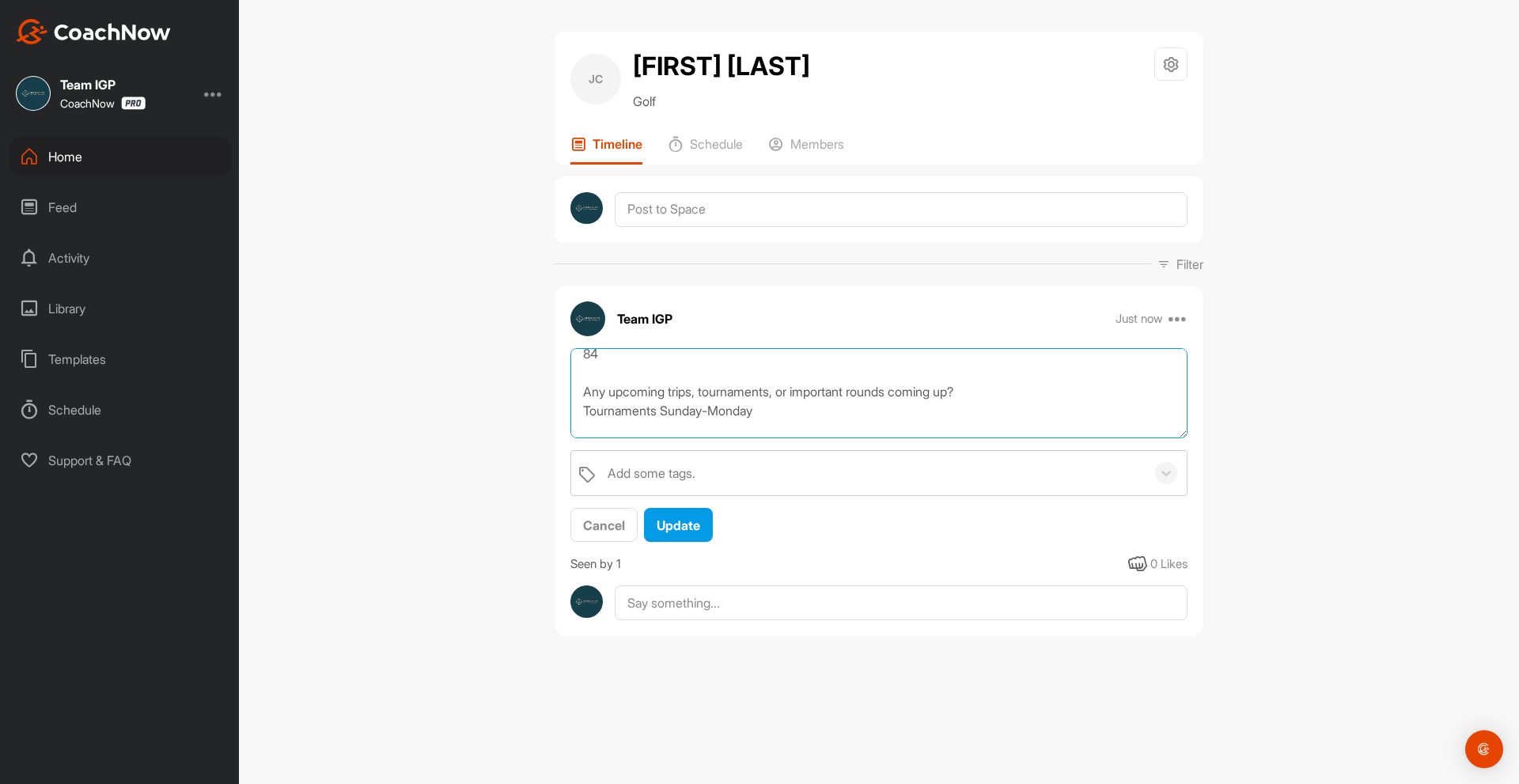 click on "Q&A
How'd you get into golf?
Playing since young, Dad plays
Did/do you play any other sports?
Baseball, basketball. golf
Injury history/mobility limitations?
NO
Home Course/Practice Facility?
Westridge
Lowest Score?
84
Any upcoming trips, tournaments, or important rounds coming up?
Tournaments Sunday-Monday
What's the biggest strength in your game?
What needs to improve the most?
How's your mental game?
Any outcome goals? Break 100/90/80, handicap goals, etc.
Have you taken lessons before?
Have you been fit for clubs before?
How often can you play or practice weekly?
How do you learn best?
Other skills/hobbies?" at bounding box center (879, 393) 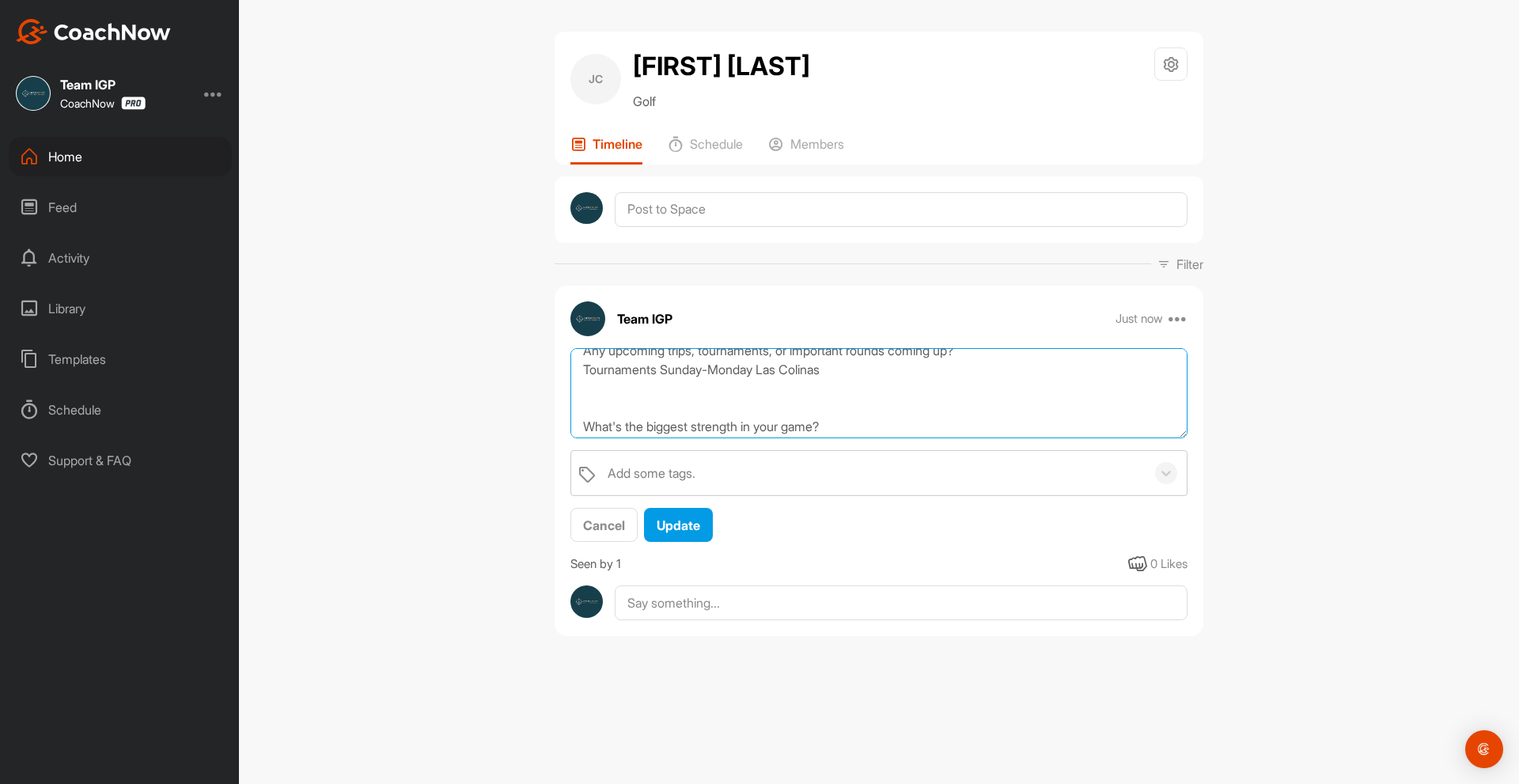 scroll, scrollTop: 337, scrollLeft: 0, axis: vertical 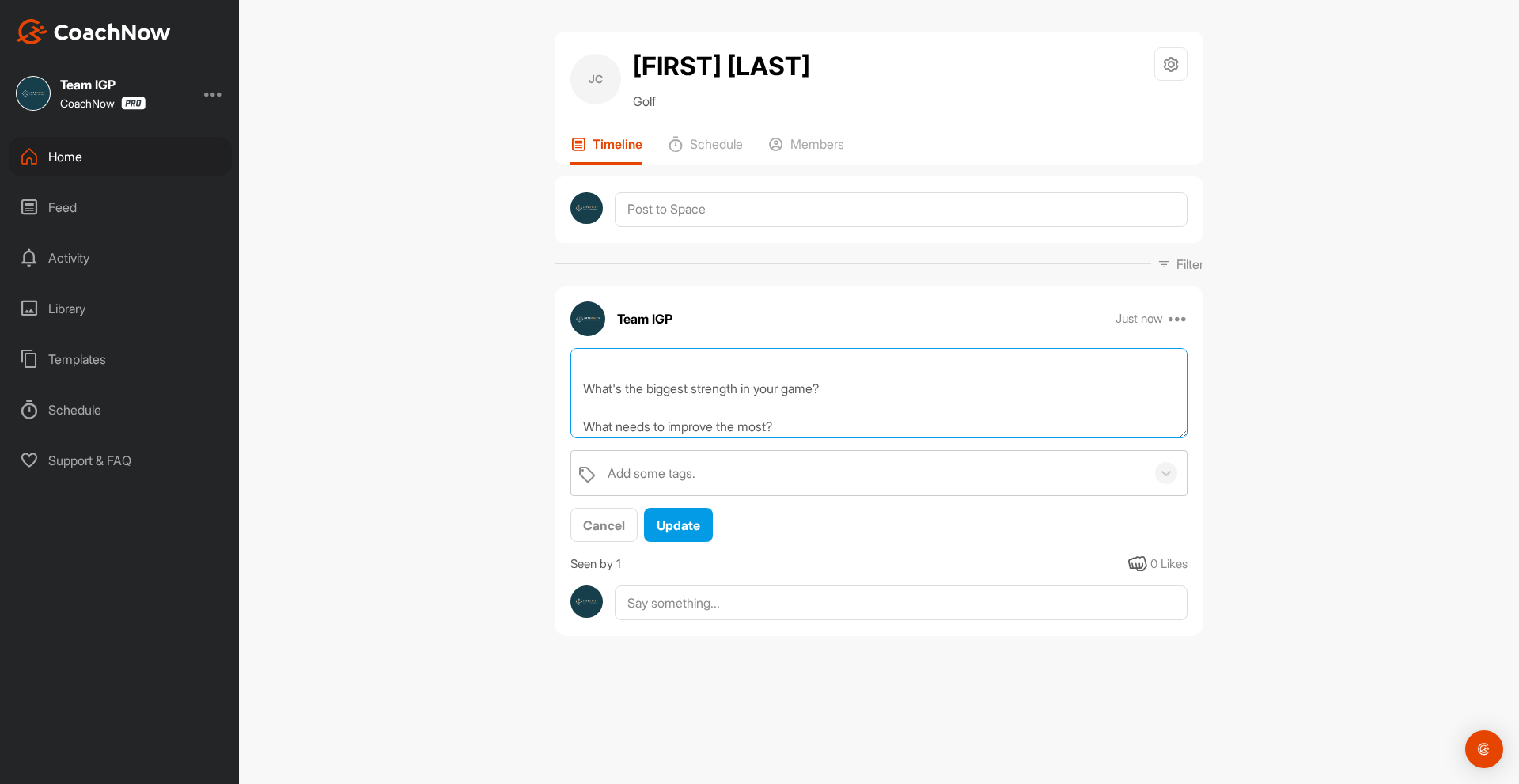 click on "Q&A
How'd you get into golf?
Playing since young, Dad plays
Did/do you play any other sports?
Baseball, basketball. golf
Injury history/mobility limitations?
NO
Home Course/Practice Facility?
Westridge
Lowest Score?
84
Any upcoming trips, tournaments, or important rounds coming up?
Tournaments Sunday-Monday Las Colinas
What's the biggest strength in your game?
What needs to improve the most?
How's your mental game?
Any outcome goals? Break 100/90/80, handicap goals, etc.
Have you taken lessons before?
Have you been fit for clubs before?
How often can you play or practice weekly?
How do you learn best?
Other skills/hobbies?" at bounding box center (879, 393) 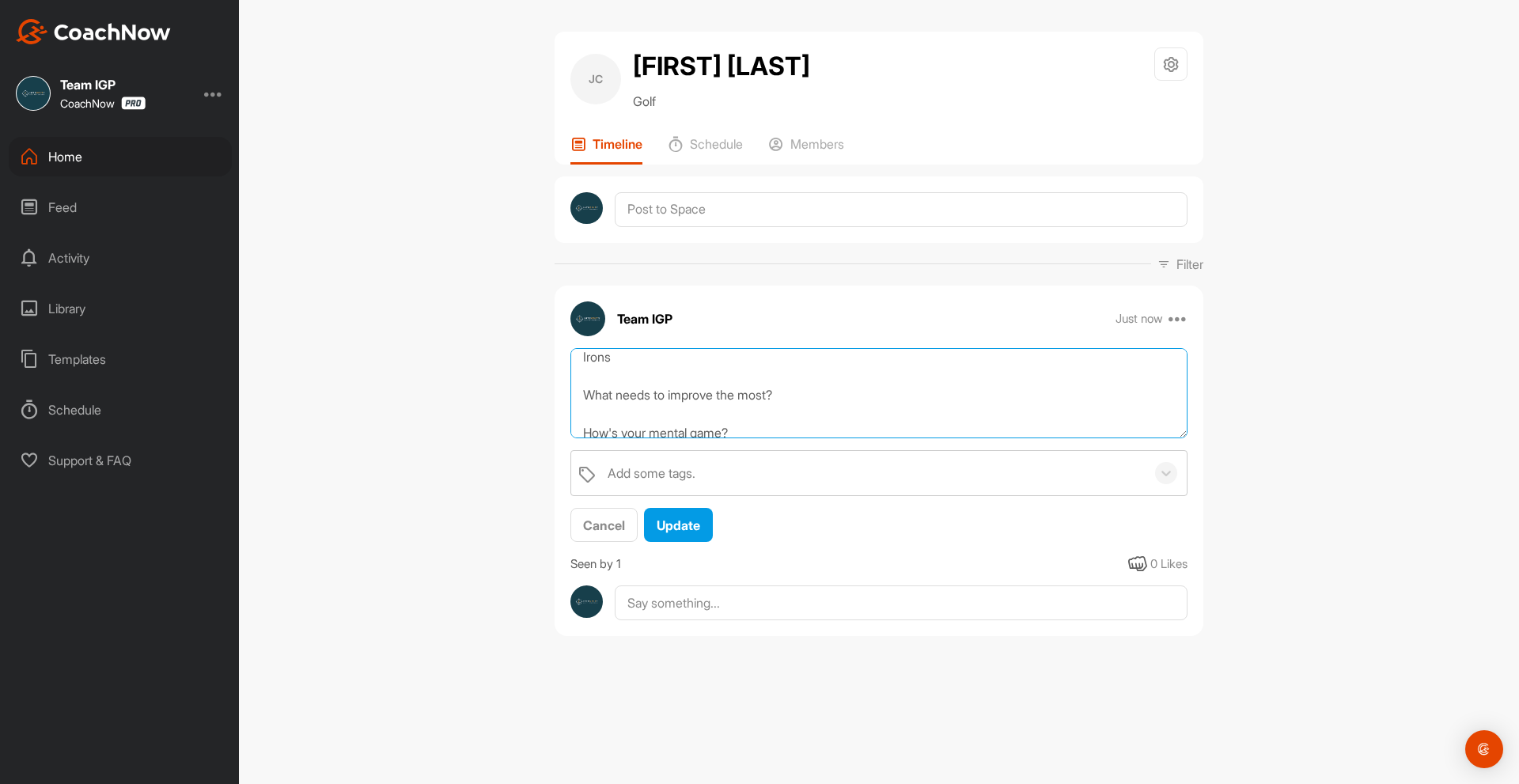 scroll, scrollTop: 416, scrollLeft: 0, axis: vertical 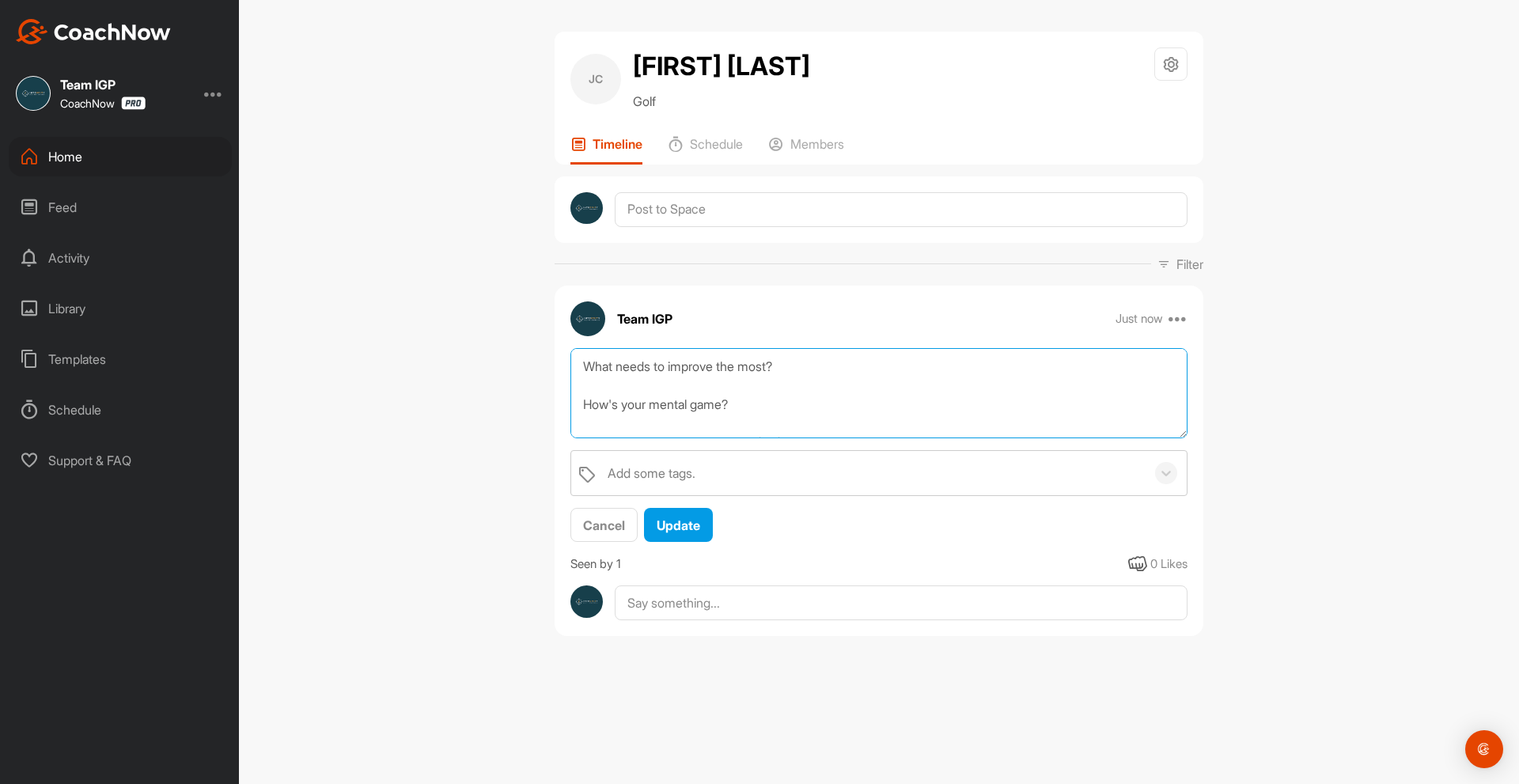 click on "Q&A
How'd you get into golf?
Playing since young, Dad plays
Did/do you play any other sports?
Baseball, basketball. golf
Injury history/mobility limitations?
NO
Home Course/Practice Facility?
Westridge
Lowest Score?
84
Any upcoming trips, tournaments, or important rounds coming up?
Tournaments Sunday-Monday Las Colinas
What's the biggest strength in your game?
Irons
What needs to improve the most?
How's your mental game?
Any outcome goals? Break 100/90/80, handicap goals, etc.
Have you taken lessons before?
Have you been fit for clubs before?
How often can you play or practice weekly?
How do you learn best?
Other skills/hobbies?" at bounding box center [879, 393] 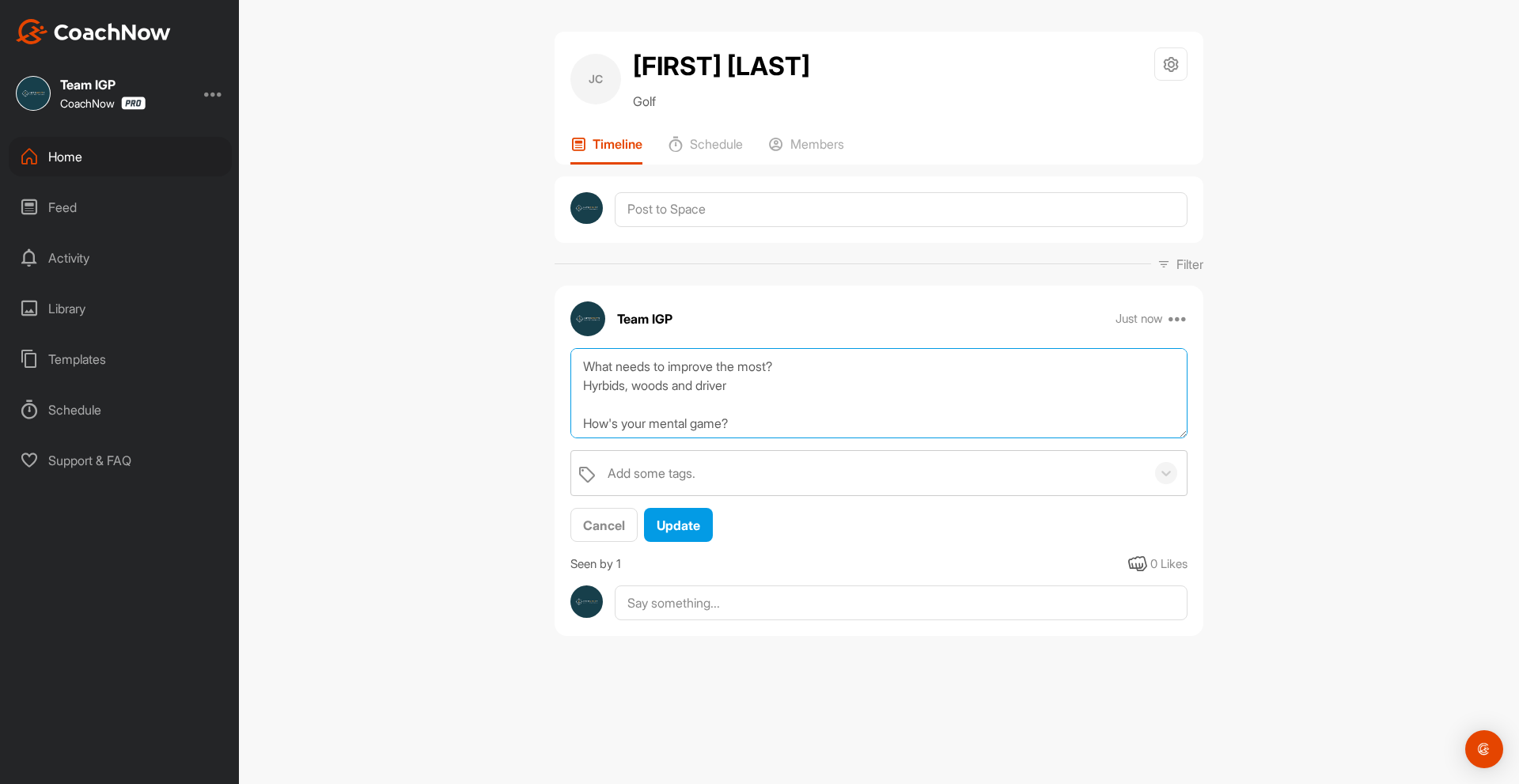 scroll, scrollTop: 495, scrollLeft: 0, axis: vertical 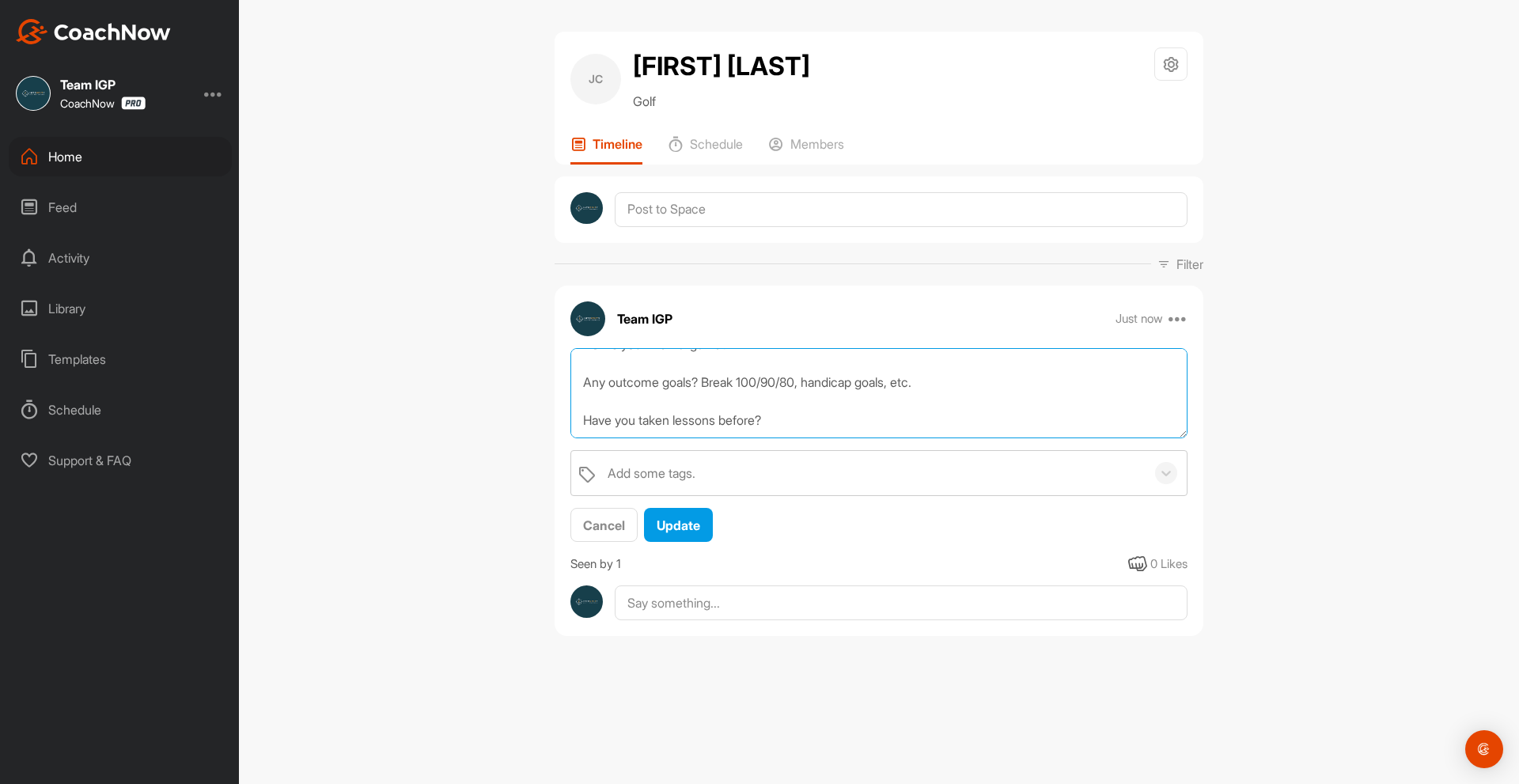 click on "Q&A
How'd you get into golf?
Playing since young, Dad plays
Did/do you play any other sports?
Baseball, basketball. golf
Injury history/mobility limitations?
NO
Home Course/Practice Facility?
[LOCATION]
Lowest Score?
84
Any upcoming trips, tournaments, or important rounds coming up?
Tournaments Sunday-Monday [LOCATION]
What's the biggest strength in your game?
Irons
What needs to improve the most?
Hyrbids, woods and driver
How's your mental game?
Any outcome goals? Break 100/90/80, handicap goals, etc.
Have you taken lessons before?
Have you been fit for clubs before?
How often can you play or practice weekly?
How do you learn best?
Other skills/hobbies?" at bounding box center [879, 393] 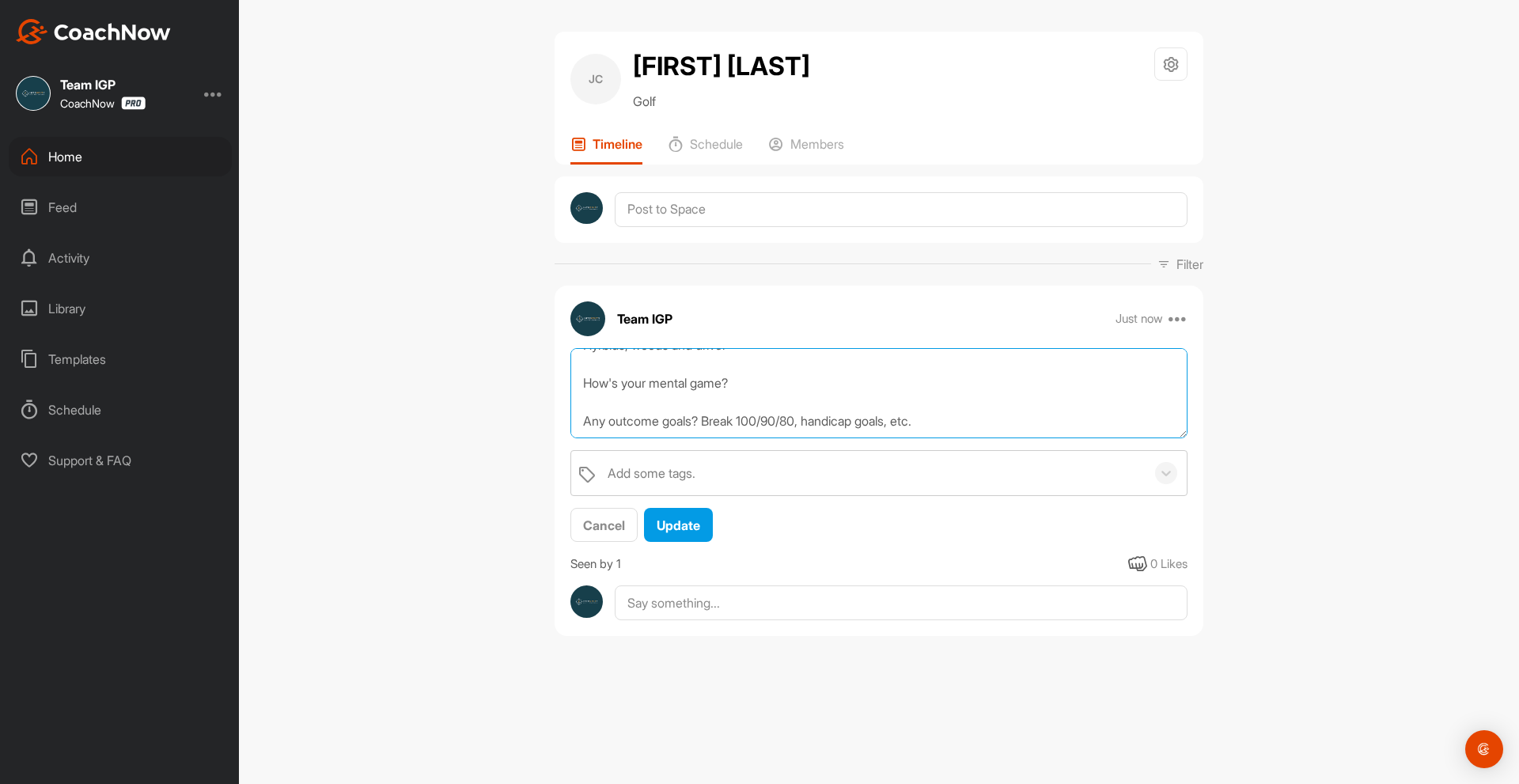 scroll, scrollTop: 495, scrollLeft: 0, axis: vertical 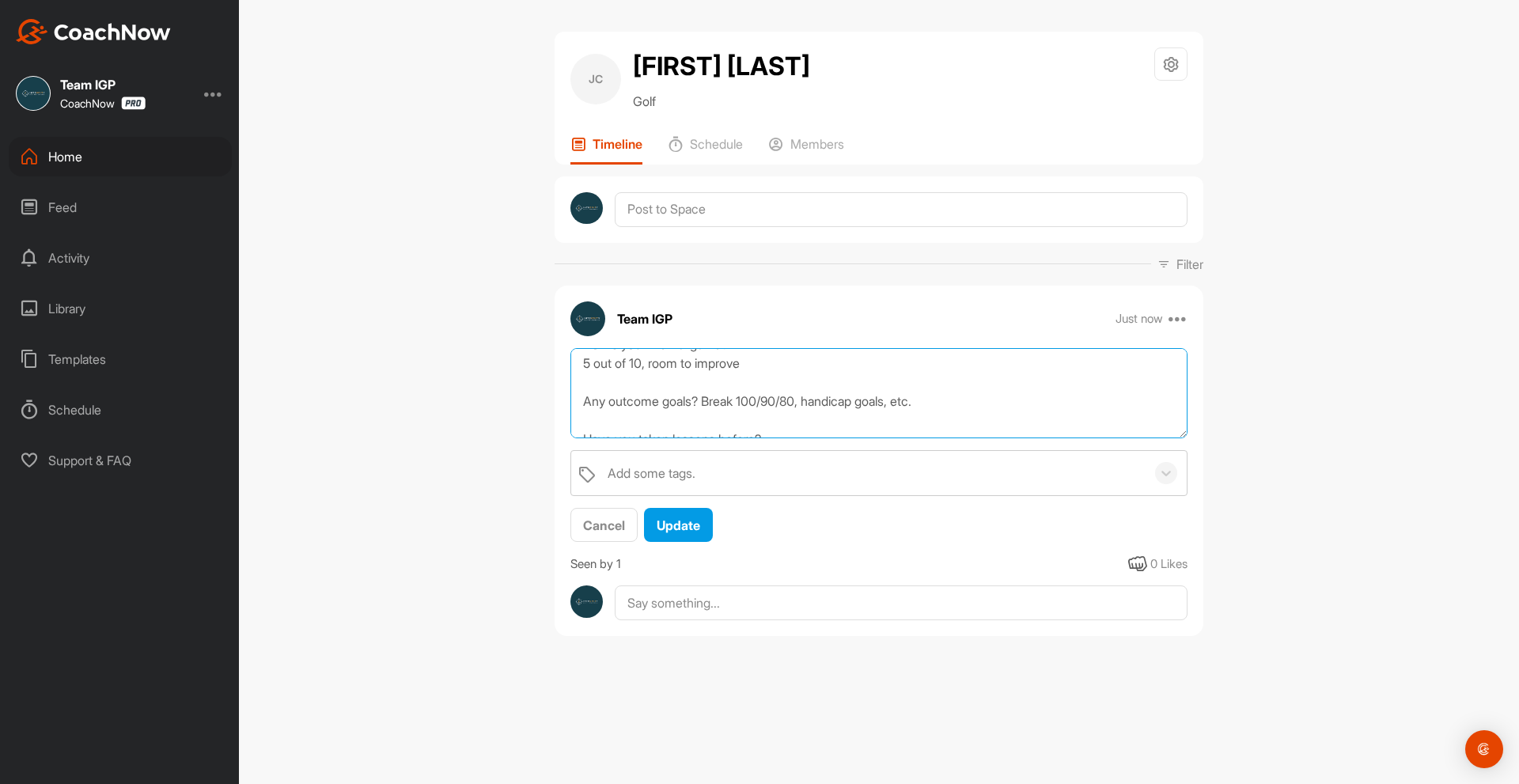 click on "Q&A
How'd you get into golf?
Playing since young, Dad plays
Did/do you play any other sports?
Baseball, basketball. golf
Injury history/mobility limitations?
NO
Home Course/Practice Facility?
[COURSE]
Lowest Score?
84
Any upcoming trips, tournaments, or important rounds coming up?
Tournaments Sunday-Monday [LOCATION]
What's the biggest strength in your game?
Irons
What needs to improve the most?
Hyrbids, woods and driver
How's your mental game?
5 out of 10, room to improve
Any outcome goals? Break 100/90/80, handicap goals, etc.
Have you taken lessons before?
Have you been fit for clubs before?
How often can you play or practice weekly?
How do you learn best?
Other skills/hobbies?" at bounding box center (879, 393) 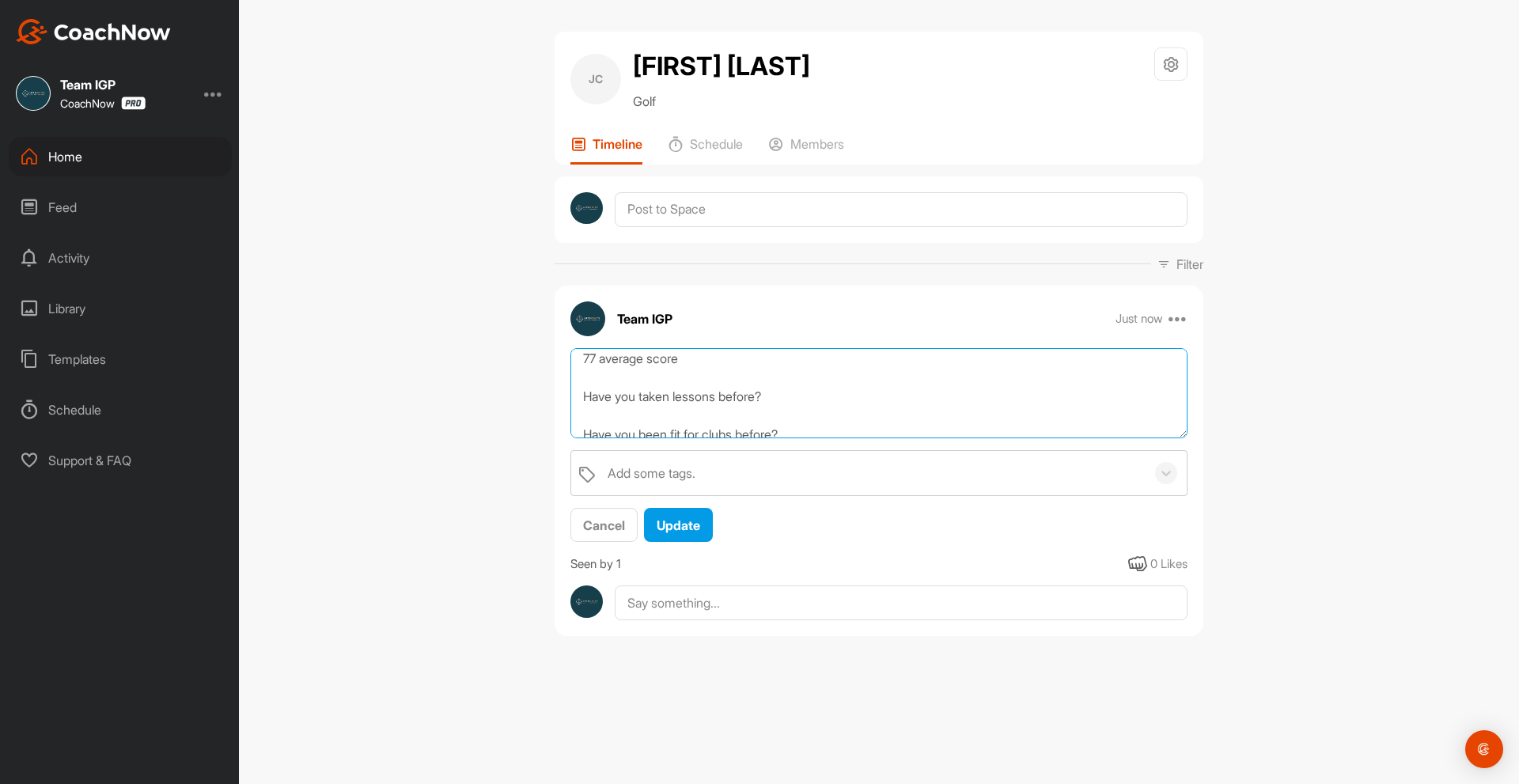 scroll, scrollTop: 584, scrollLeft: 0, axis: vertical 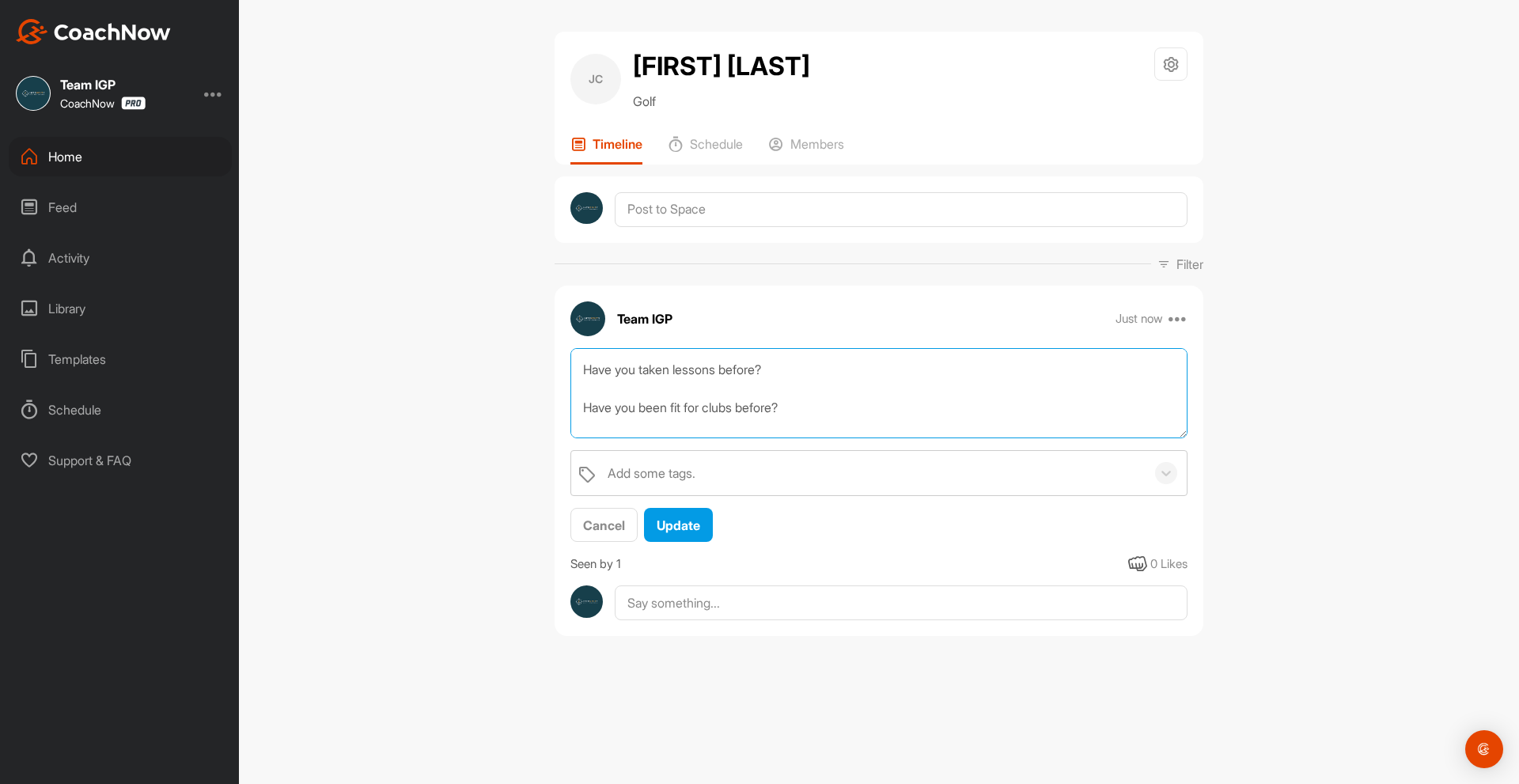 click on "Q&A
How'd you get into golf?
Playing since young, Dad plays
Did/do you play any other sports?
Baseball, basketball. golf
Injury history/mobility limitations?
NO
Home Course/Practice Facility?
[LOCATION]
Lowest Score?
84
Any upcoming trips, tournaments, or important rounds coming up?
Tournaments Sunday-Monday [LOCATION]
What's the biggest strength in your game?
Irons
What needs to improve the most?
Hyrbids, woods and driver
How's your mental game?
5 out of 10, room to improve
Any outcome goals? Break 100/90/80, handicap goals, etc.
77 average score
Have you taken lessons before?
Have you been fit for clubs before?
How often can you play or practice weekly?
How do you learn best?
Other skills/hobbies?" at bounding box center (879, 393) 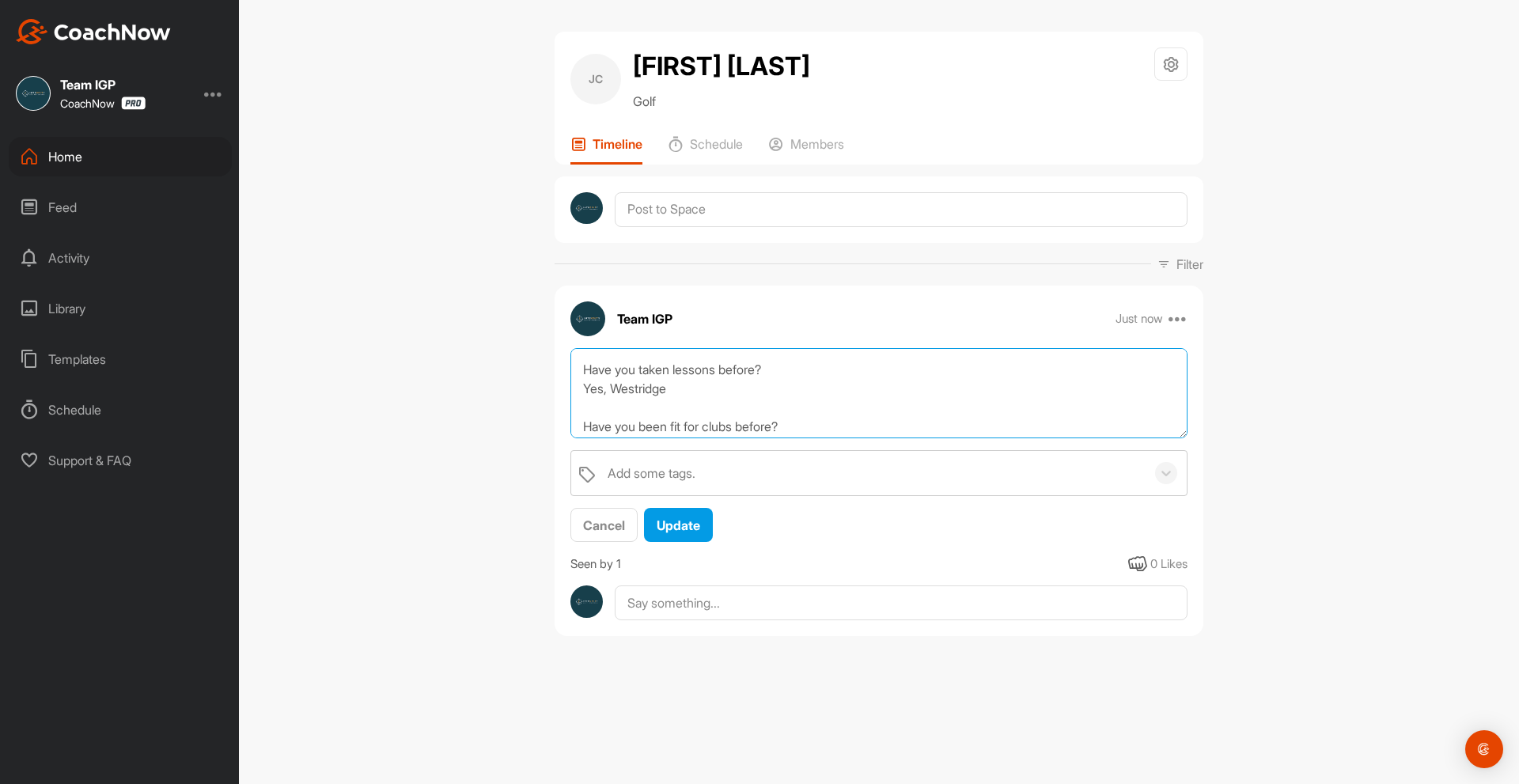 scroll, scrollTop: 663, scrollLeft: 0, axis: vertical 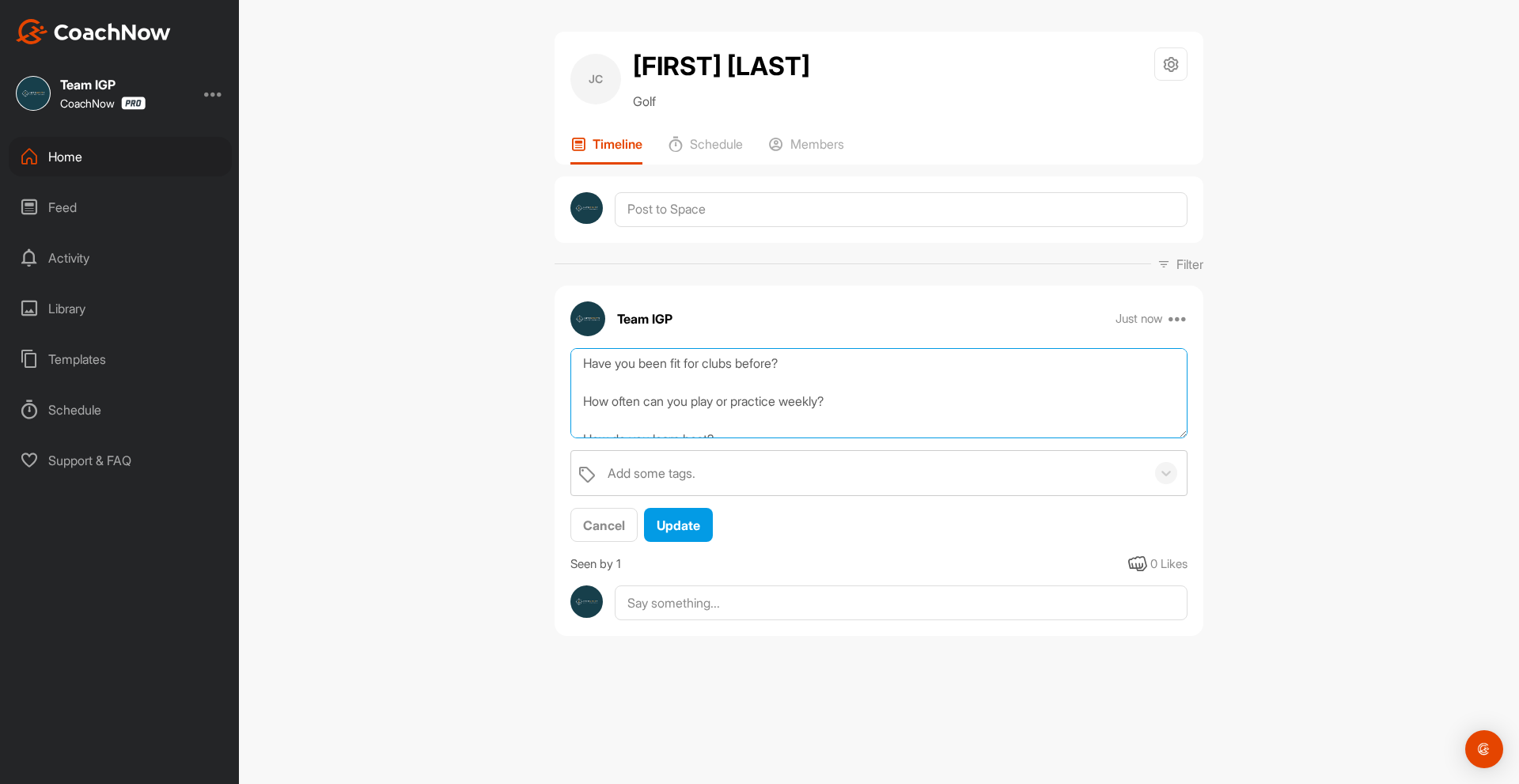click on "Q&A
How'd you get into golf?
Playing since young, Dad plays
Did/do you play any other sports?
Baseball, basketball. golf
Injury history/mobility limitations?
NO
Home Course/Practice Facility?
Westridge
Lowest Score?
84
Any upcoming trips, tournaments, or important rounds coming up?
Tournaments Sunday-Monday Las Colinas
What's the biggest strength in your game?
Irons
What needs to improve the most?
Hyrbids, woods and driver
How's your mental game?
5 out of 10, room to improve
Any outcome goals? Break 100/90/80, handicap goals, etc.
77 average score
Have you taken lessons before?
Yes, Westridge
Have you been fit for clubs before?
How often can you play or practice weekly?
How do you learn best?
Other skills/hobbies?" at bounding box center (879, 393) 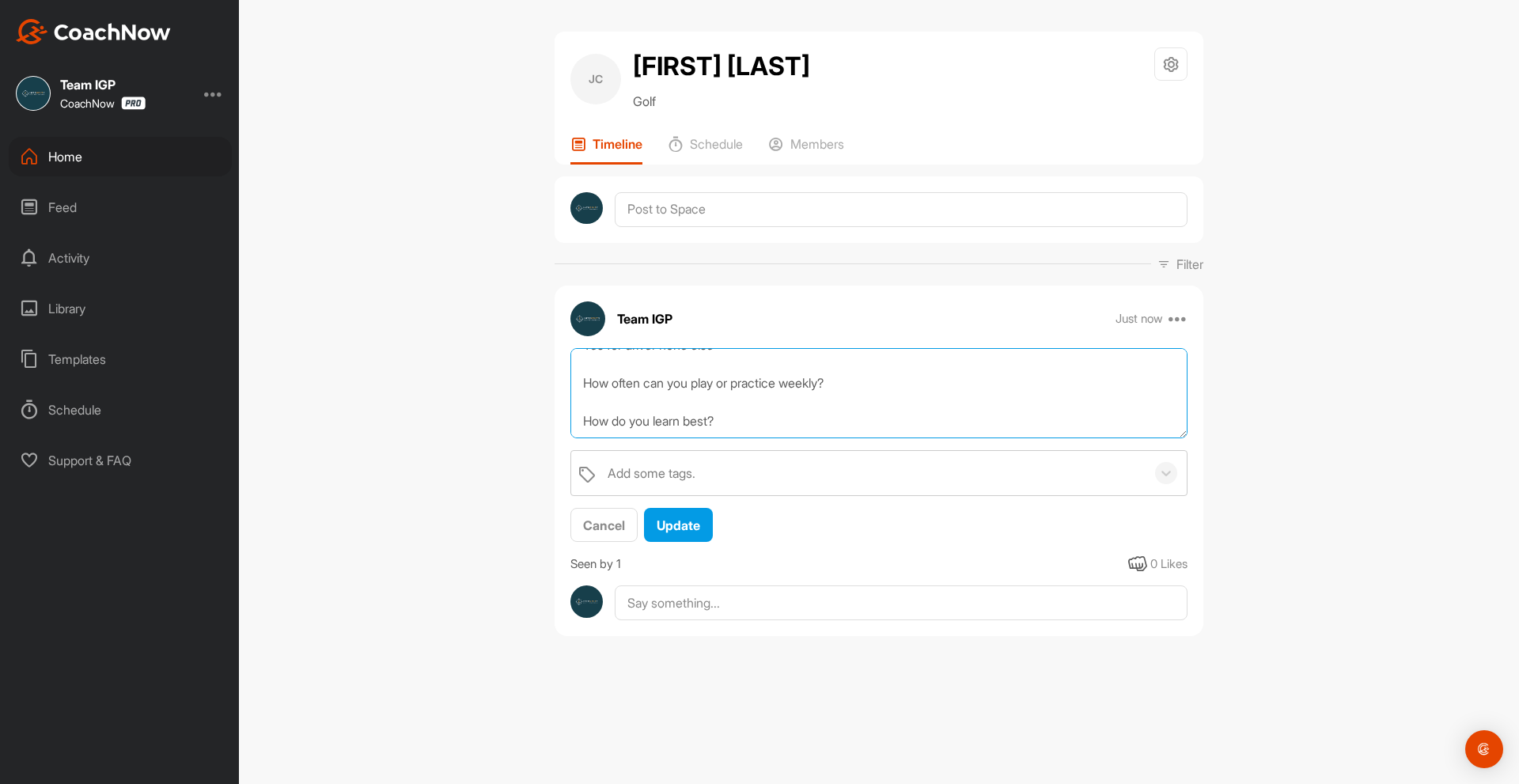 scroll, scrollTop: 722, scrollLeft: 0, axis: vertical 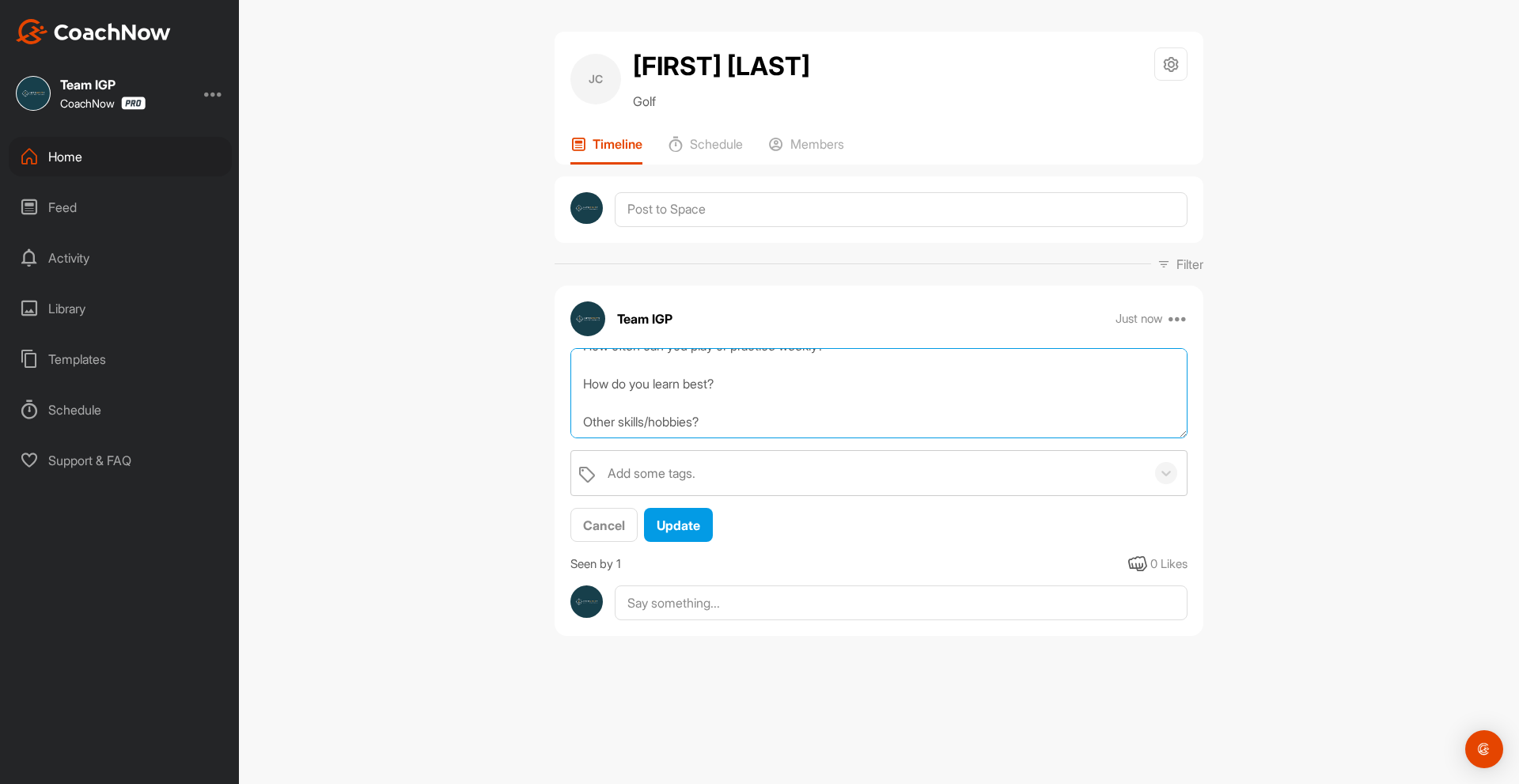 click on "Q&A
How'd you get into golf?
Playing since young, Dad plays
Did/do you play any other sports?
Baseball, basketball. golf
Injury history/mobility limitations?
NO
Home Course/Practice Facility?
Westridge
Lowest Score?
84
Any upcoming trips, tournaments, or important rounds coming up?
Tournaments Sunday-Monday Las Colinas
What's the biggest strength in your game?
Irons
What needs to improve the most?
Hyrbids, woods and driver
How's your mental game?
5 out of 10, room to improve
Any outcome goals? Break 100/90/80, handicap goals, etc.
77 average score
Have you taken lessons before?
Yes, Westridge
Have you been fit for clubs before?
Yes for driver none else
How often can you play or practice weekly?
How do you learn best?
Other skills/hobbies?" at bounding box center (879, 393) 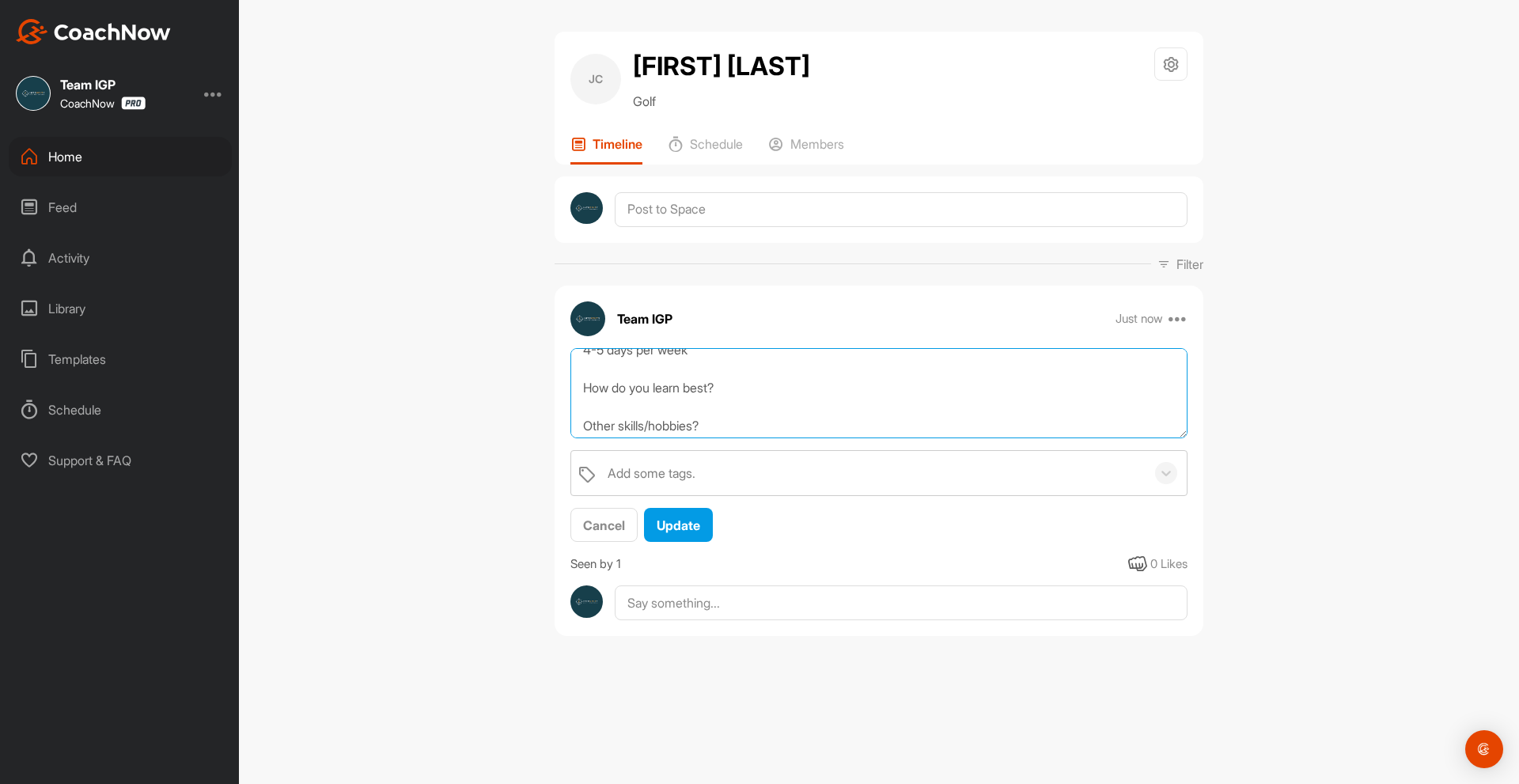 scroll, scrollTop: 740, scrollLeft: 0, axis: vertical 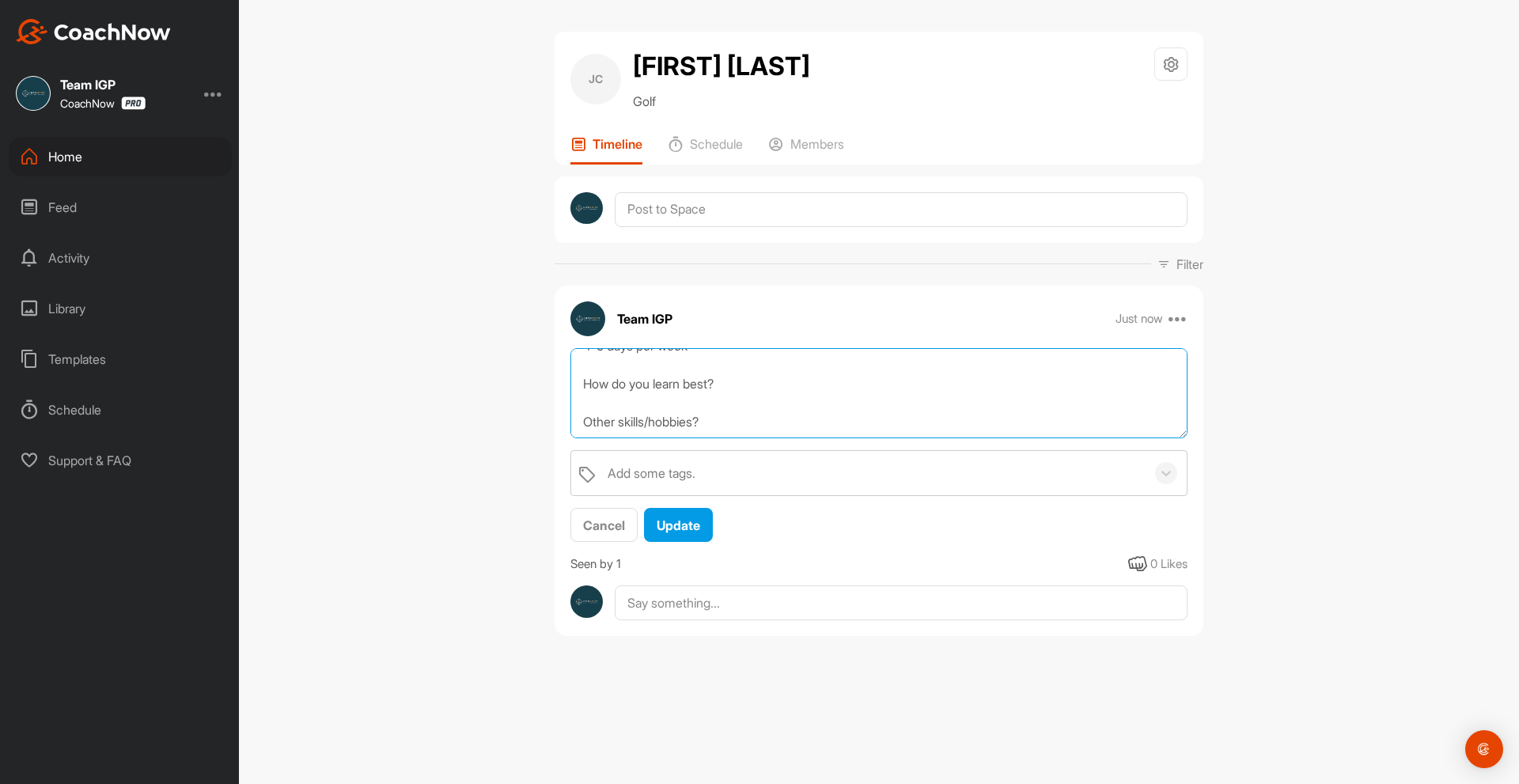 click on "Q&A
How'd you get into golf?
Playing since young, Dad plays
Did/do you play any other sports?
Baseball, basketball. golf
Injury history/mobility limitations?
NO
Home Course/Practice Facility?
Westridge
Lowest Score?
84
Any upcoming trips, tournaments, or important rounds coming up?
Tournaments Sunday-Monday Las Colinas
What's the biggest strength in your game?
Irons
What needs to improve the most?
Hyrbids, woods and driver
How's your mental game?
5 out of 10, room to improve
Any outcome goals? Break 100/90/80, handicap goals, etc.
77 average score
Have you taken lessons before?
Yes, Westridge
Have you been fit for clubs before?
Yes for driver none else
How often can you play or practice weekly?
4-5 days per week
How do you learn best?
Other skills/hobbies?" at bounding box center [879, 393] 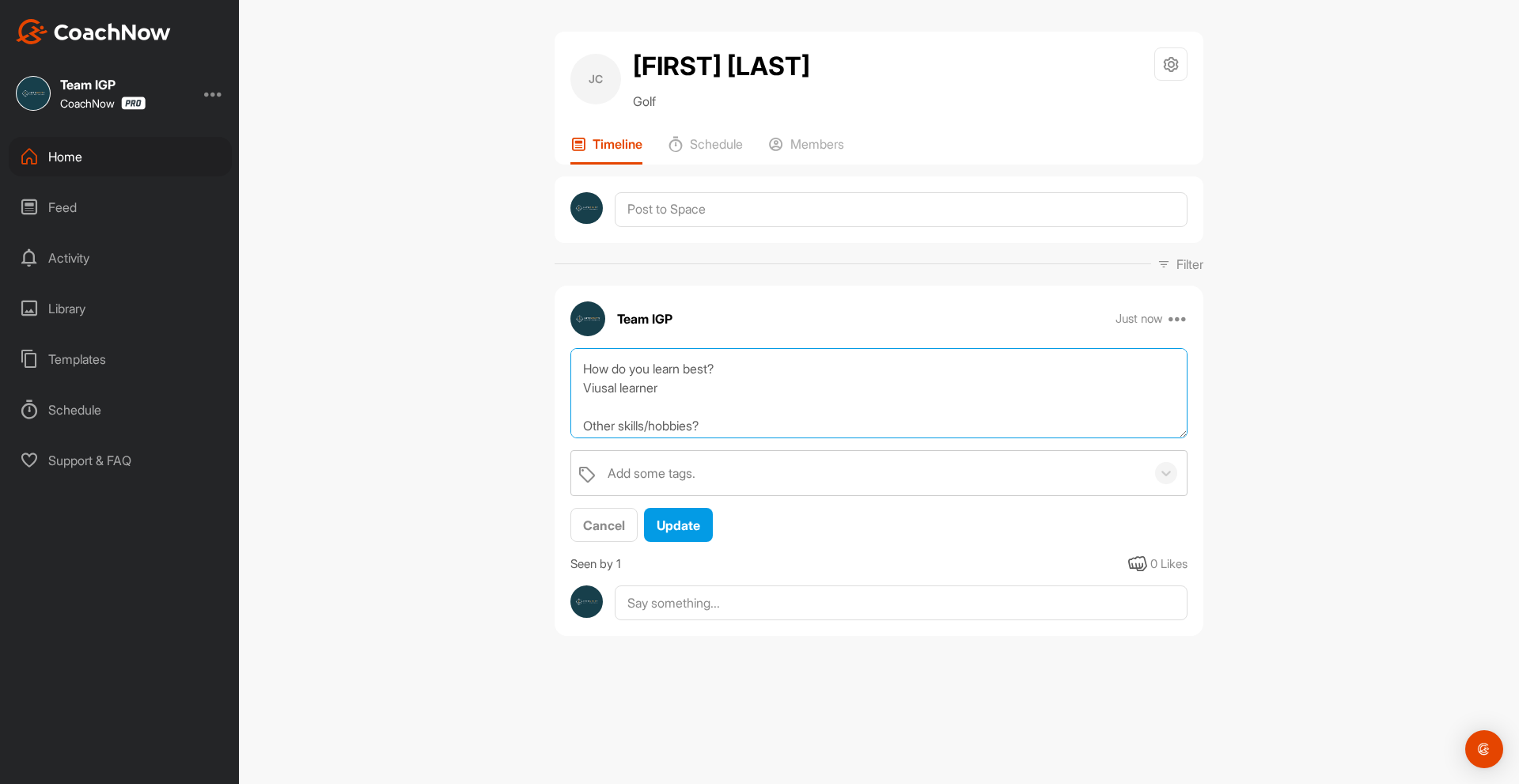 scroll, scrollTop: 759, scrollLeft: 0, axis: vertical 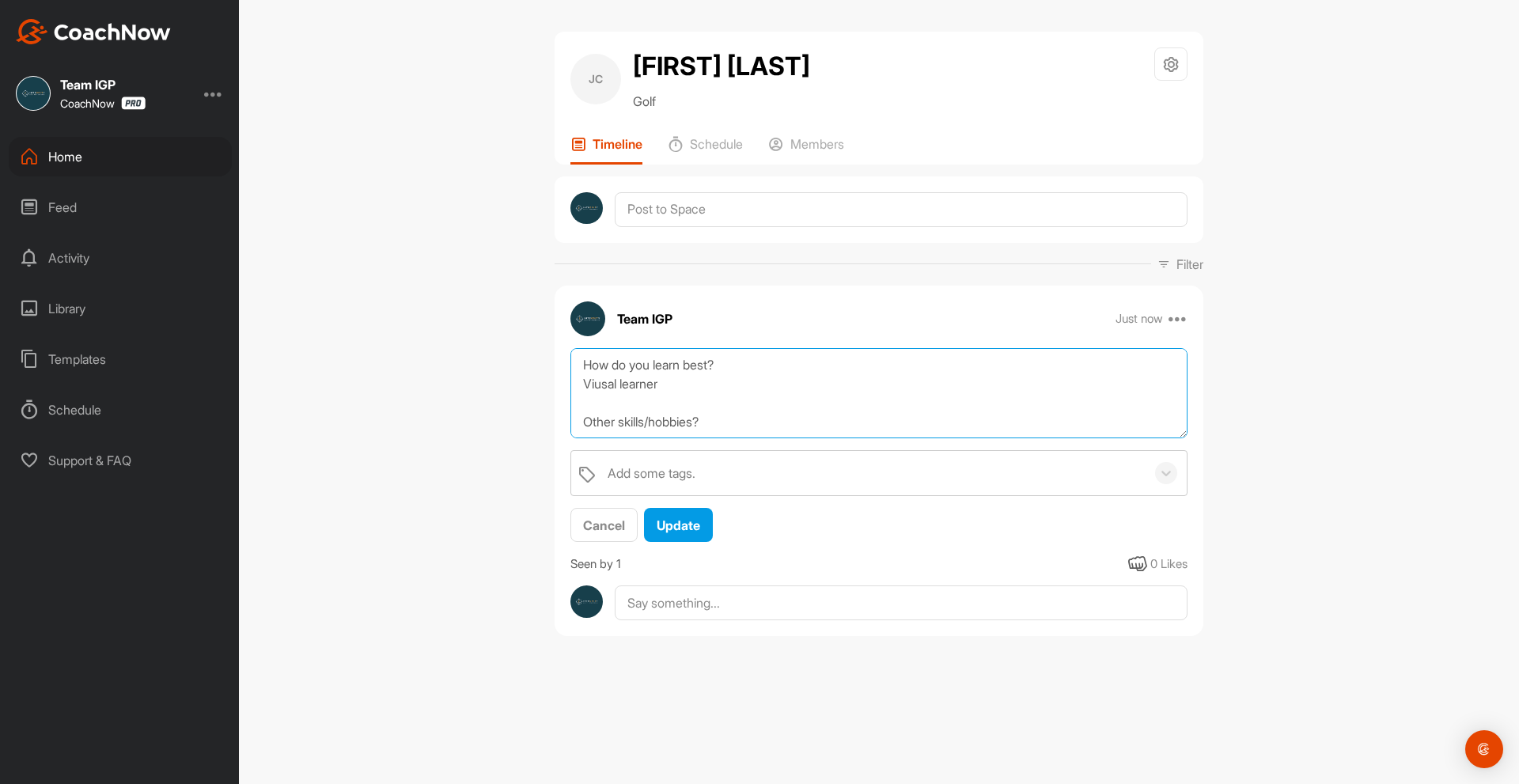 click on "Q&A
How'd you get into golf?
Playing since young, Dad plays
Did/do you play any other sports?
Baseball, basketball. golf
Injury history/mobility limitations?
NO
Home Course/Practice Facility?
Westridge
Lowest Score?
84
Any upcoming trips, tournaments, or important rounds coming up?
Tournaments Sunday-Monday Las Colinas
What's the biggest strength in your game?
Irons
What needs to improve the most?
Hyrbids, woods and driver
How's your mental game?
5 out of 10, room to improve
Any outcome goals? Break 100/90/80, handicap goals, etc.
77 average score
Have you taken lessons before?
Yes, Westridge
Have you been fit for clubs before?
Yes for driver none else
How often can you play or practice weekly?
4-5 days per week
How do you learn best?
Viusal learner
Other skills/hobbies?" at bounding box center [879, 393] 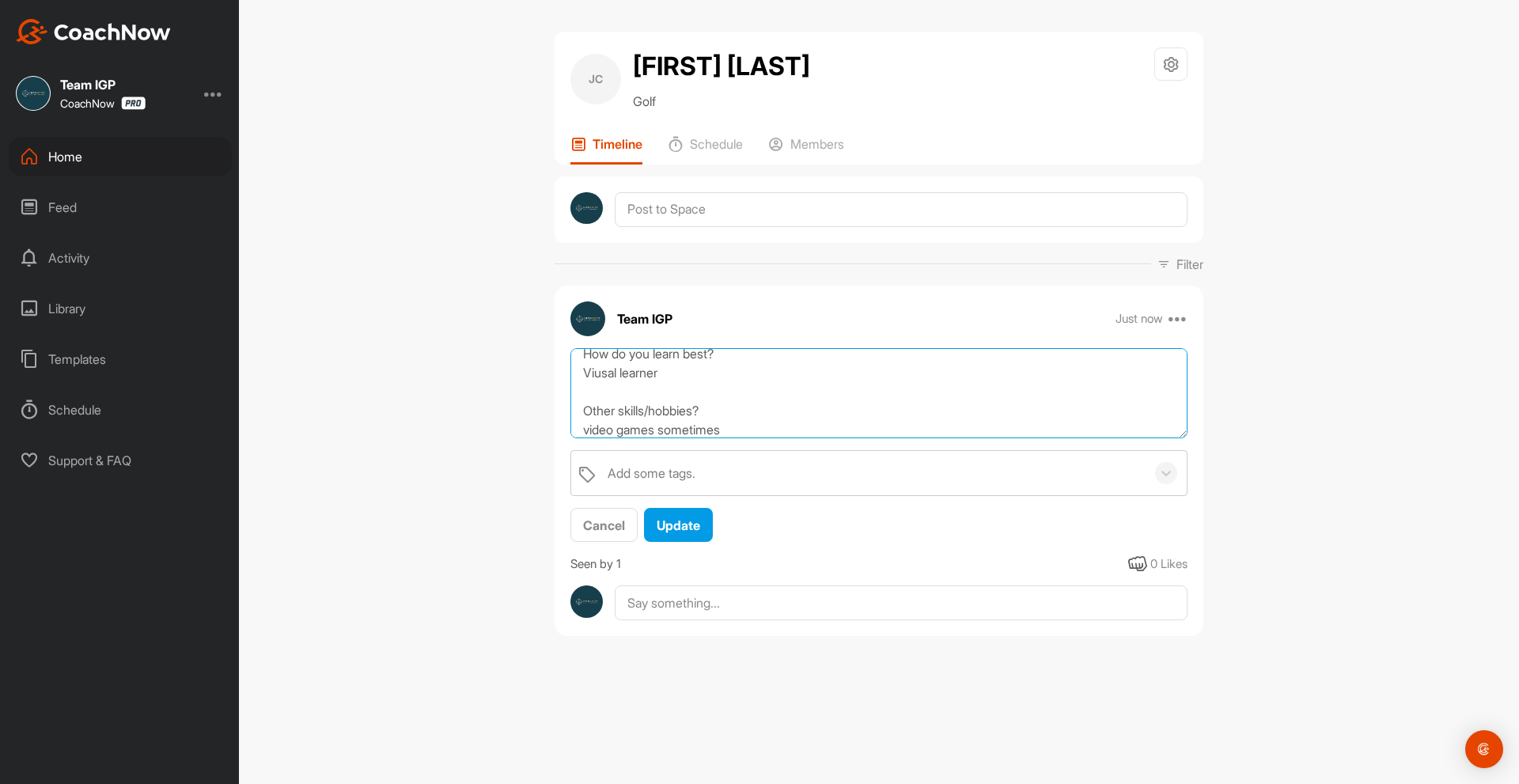 scroll, scrollTop: 790, scrollLeft: 0, axis: vertical 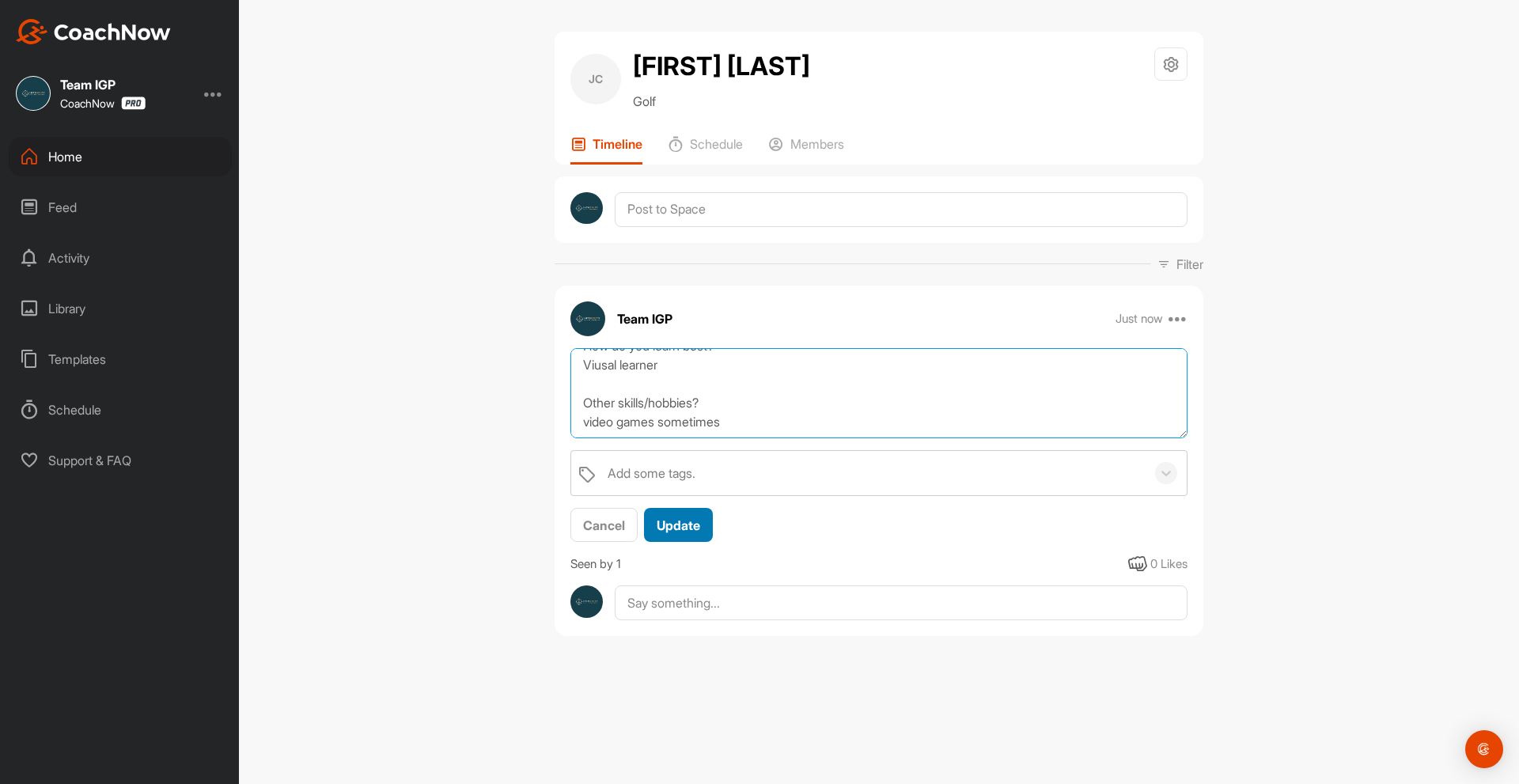 type on "Q&A
How'd you get into golf?
Playing since young, Dad plays
Did/do you play any other sports?
Baseball, basketball. golf
Injury history/mobility limitations?
NO
Home Course/Practice Facility?
[COURSE]
Lowest Score?
84
Any upcoming trips, tournaments, or important rounds coming up?
Tournaments Sunday-Monday Las Colinas
What's the biggest strength in your game?
Irons
What needs to improve the most?
Hyrbids, woods and driver
How's your mental game?
5 out of 10, room to improve
Any outcome goals? Break 100/90/80, handicap goals, etc.
77 average score
Have you taken lessons before?
Yes, [COURSE]
Have you been fit for clubs before?
Yes for driver none else
How often can you play or practice weekly?
4-5 days per week
How do you learn best?
Viusal learner
Other skills/hobbies?
video games sometimes" 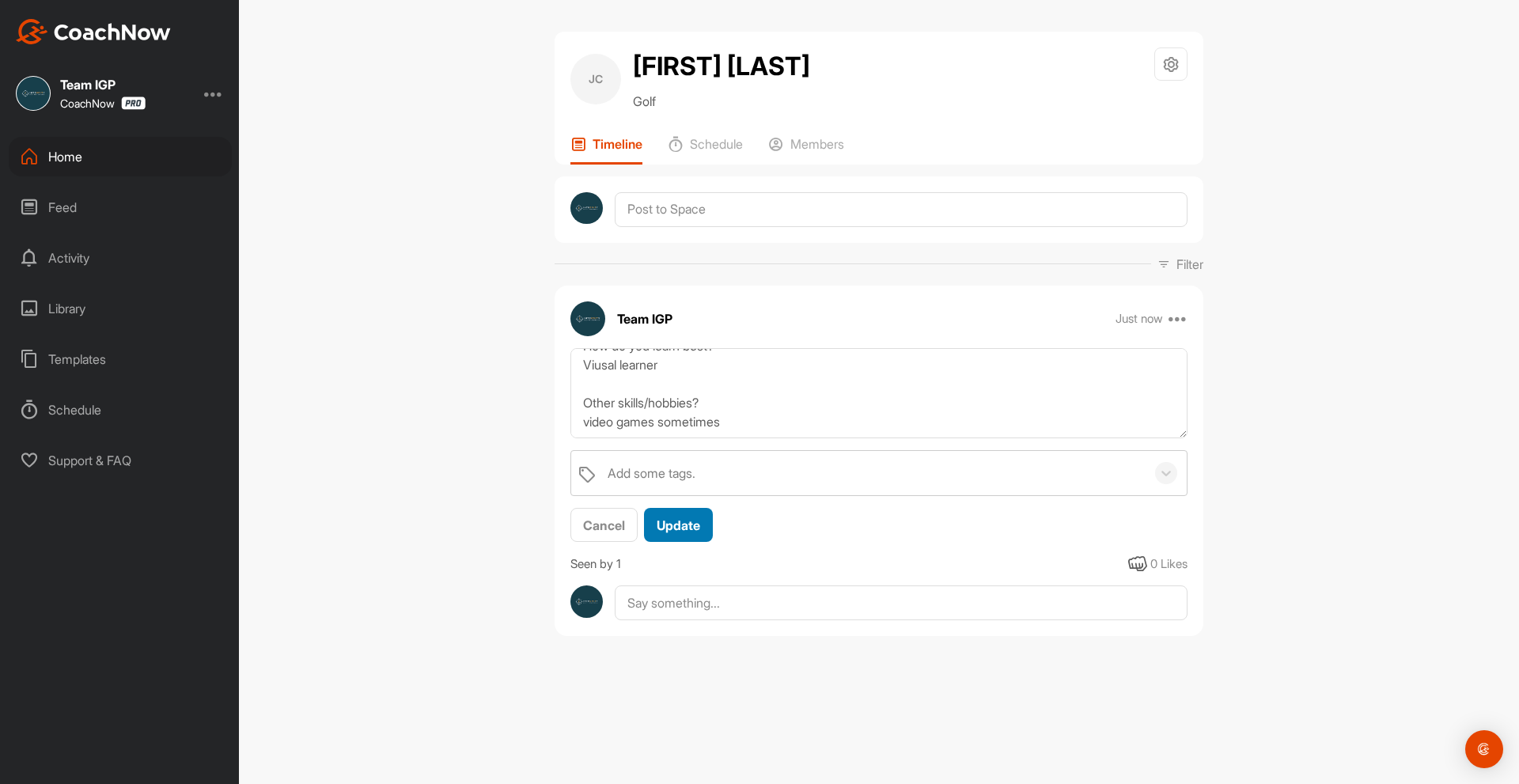 click on "Update" at bounding box center [678, 525] 